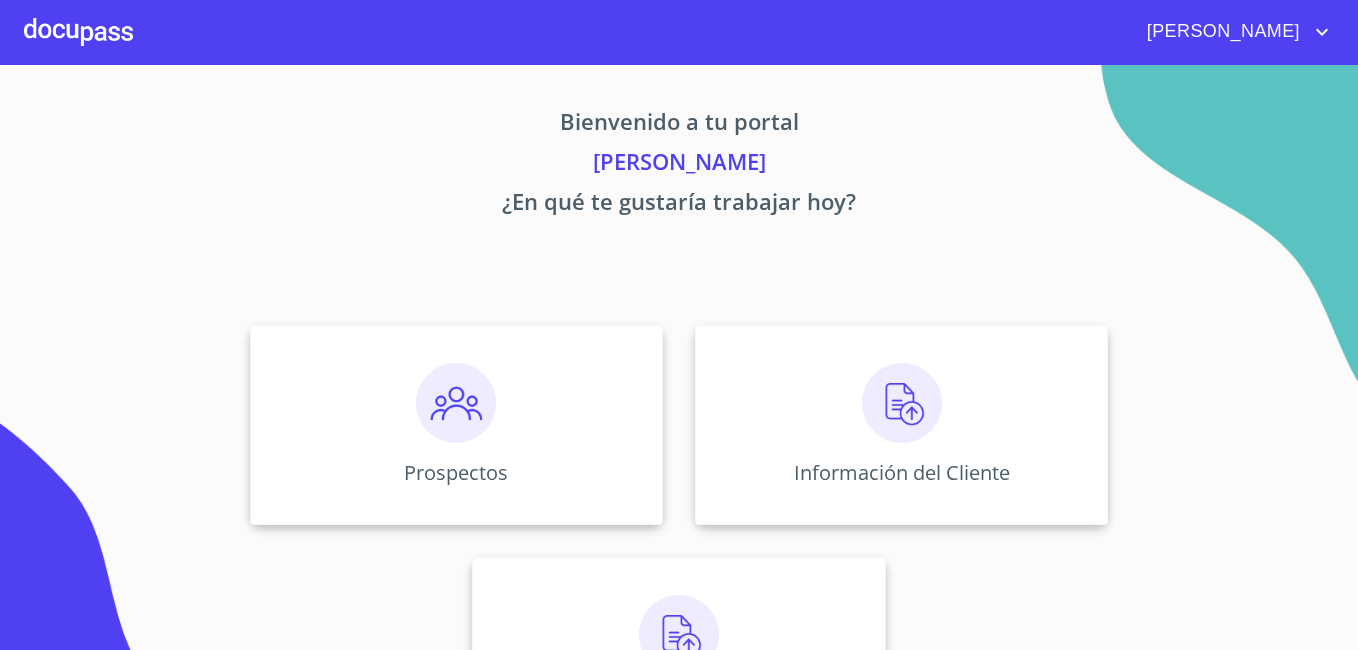 scroll, scrollTop: 0, scrollLeft: 0, axis: both 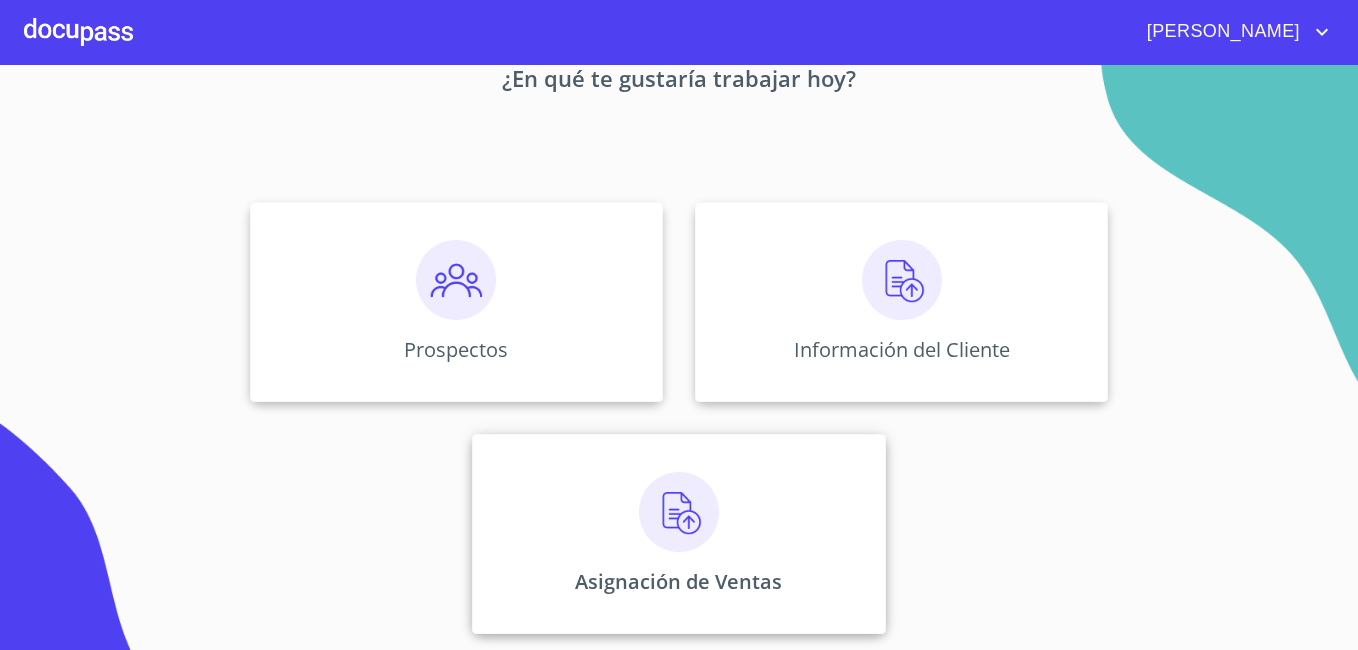 click at bounding box center [679, 512] 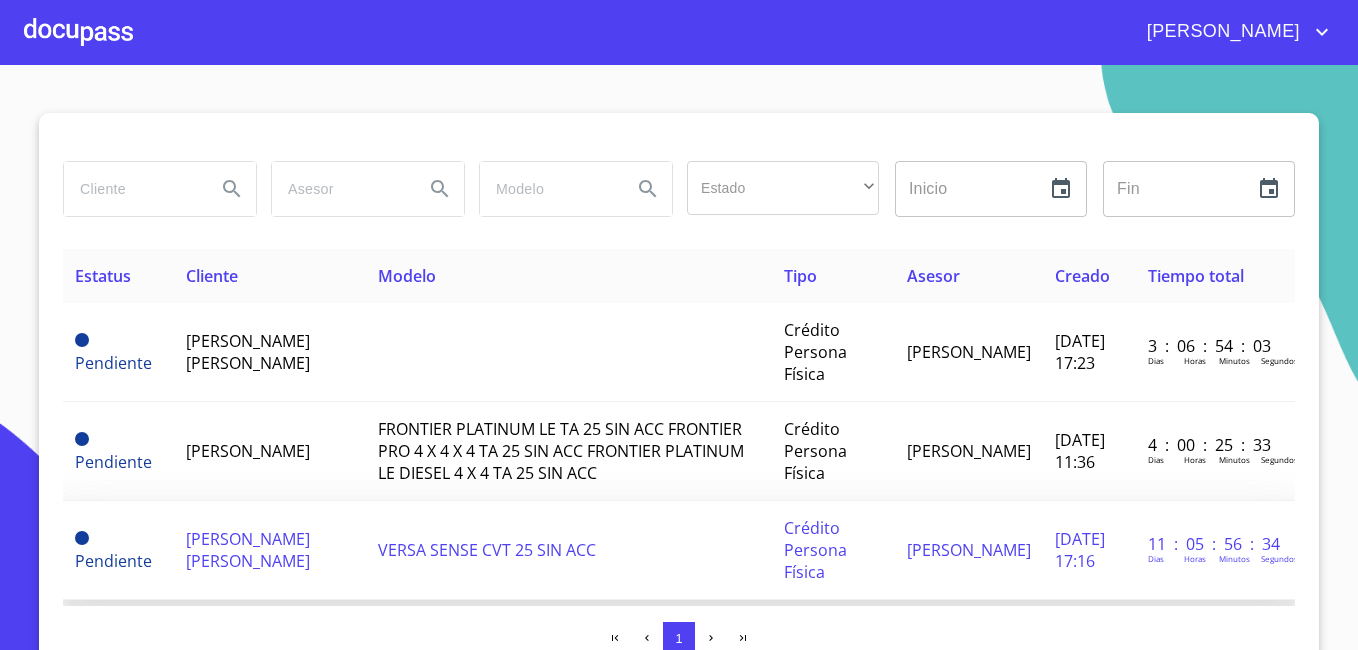scroll, scrollTop: 200, scrollLeft: 0, axis: vertical 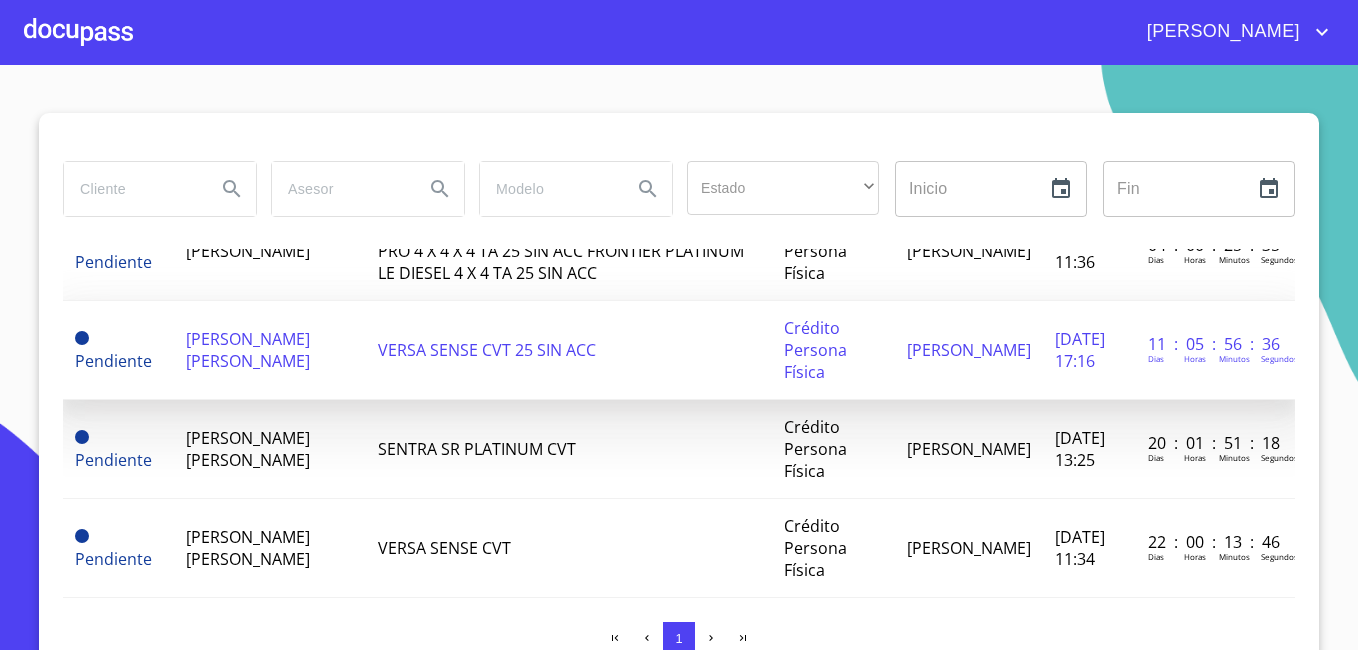 click on "VERSA SENSE CVT 25 SIN ACC" at bounding box center [569, 350] 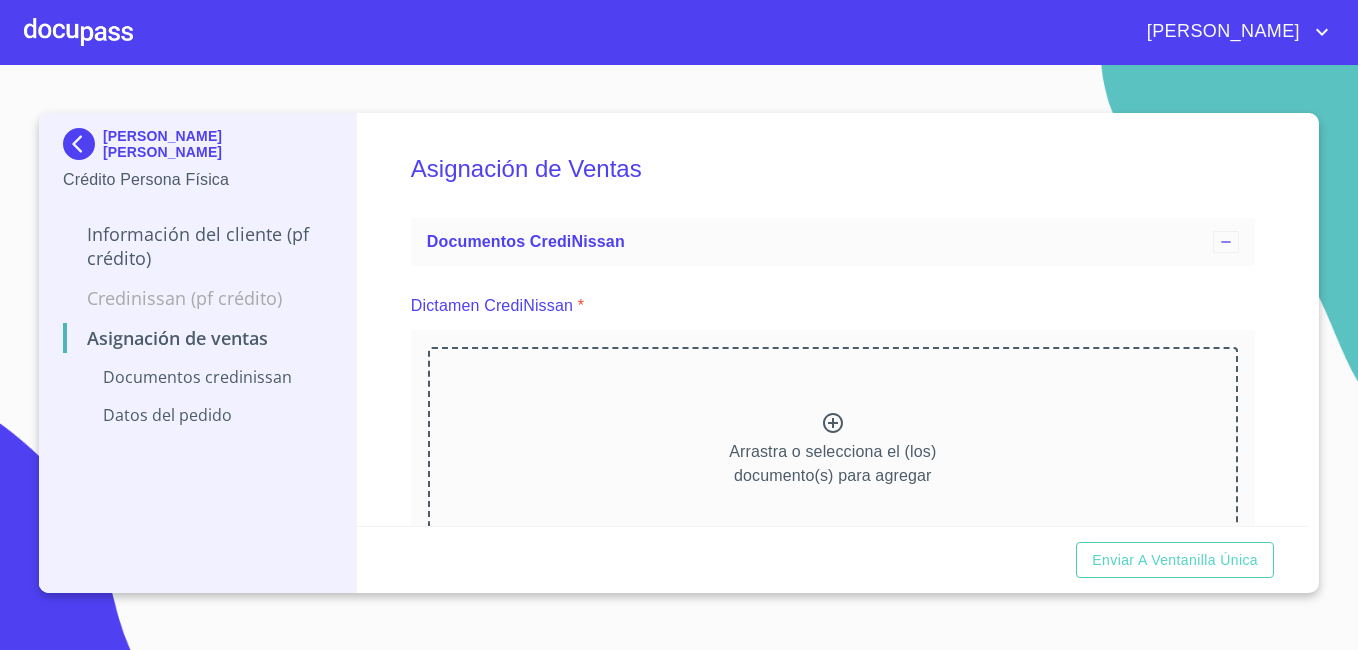 click at bounding box center (833, 425) 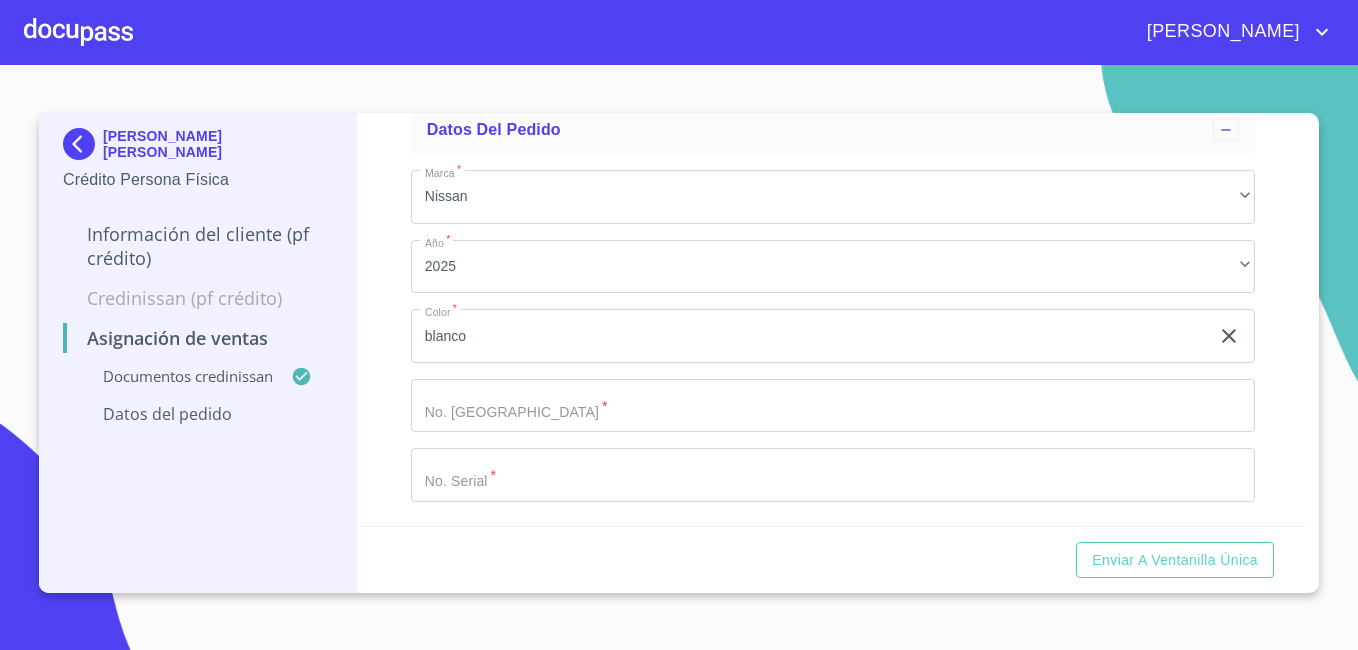 scroll, scrollTop: 600, scrollLeft: 0, axis: vertical 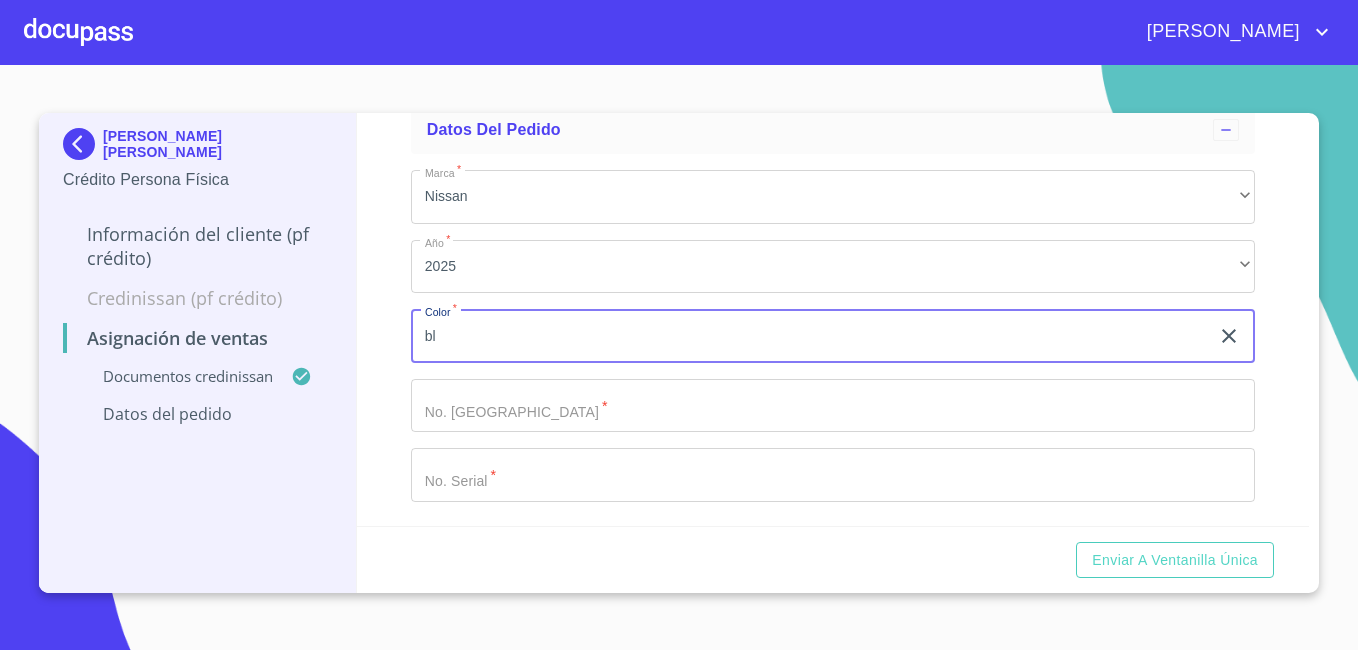 type on "b" 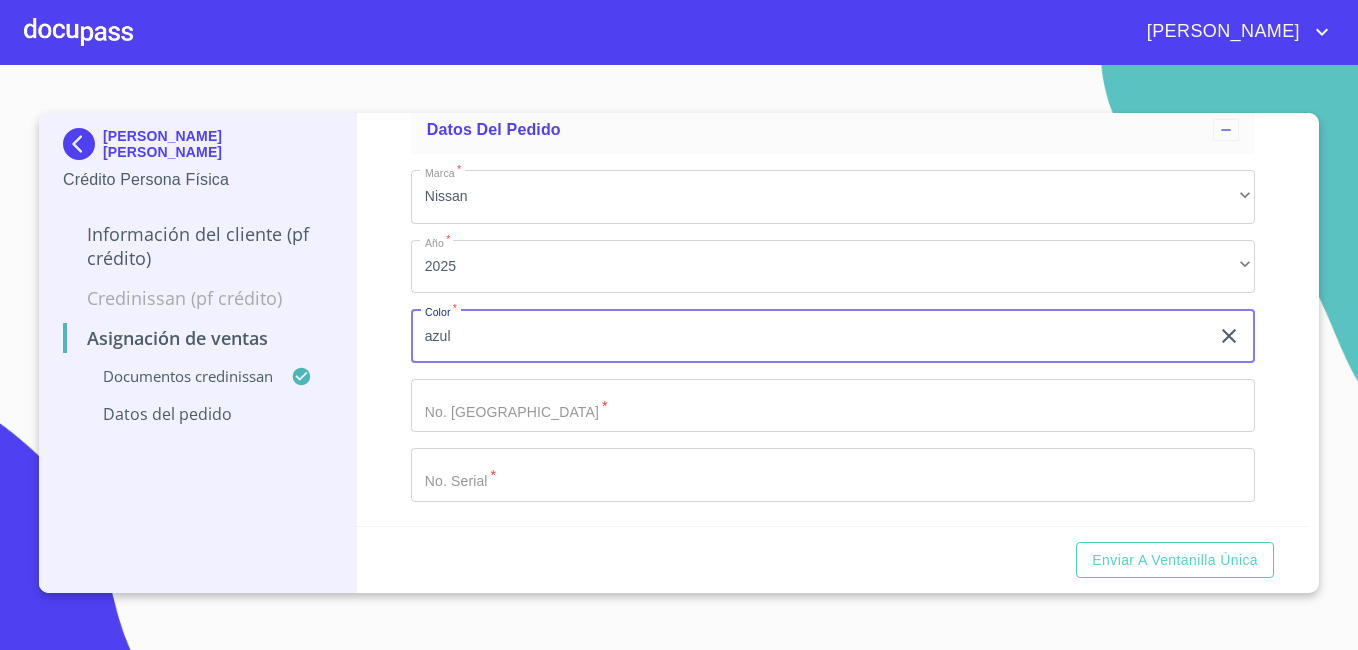 type on "azul" 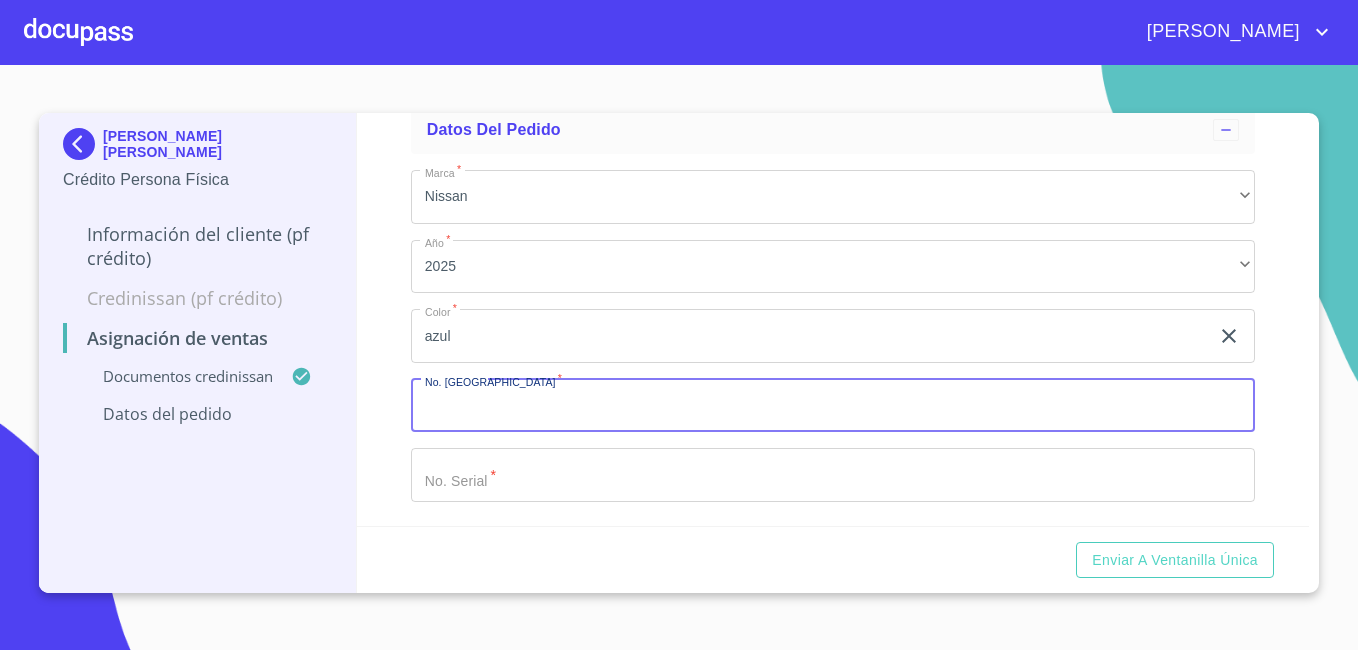scroll, scrollTop: 606, scrollLeft: 0, axis: vertical 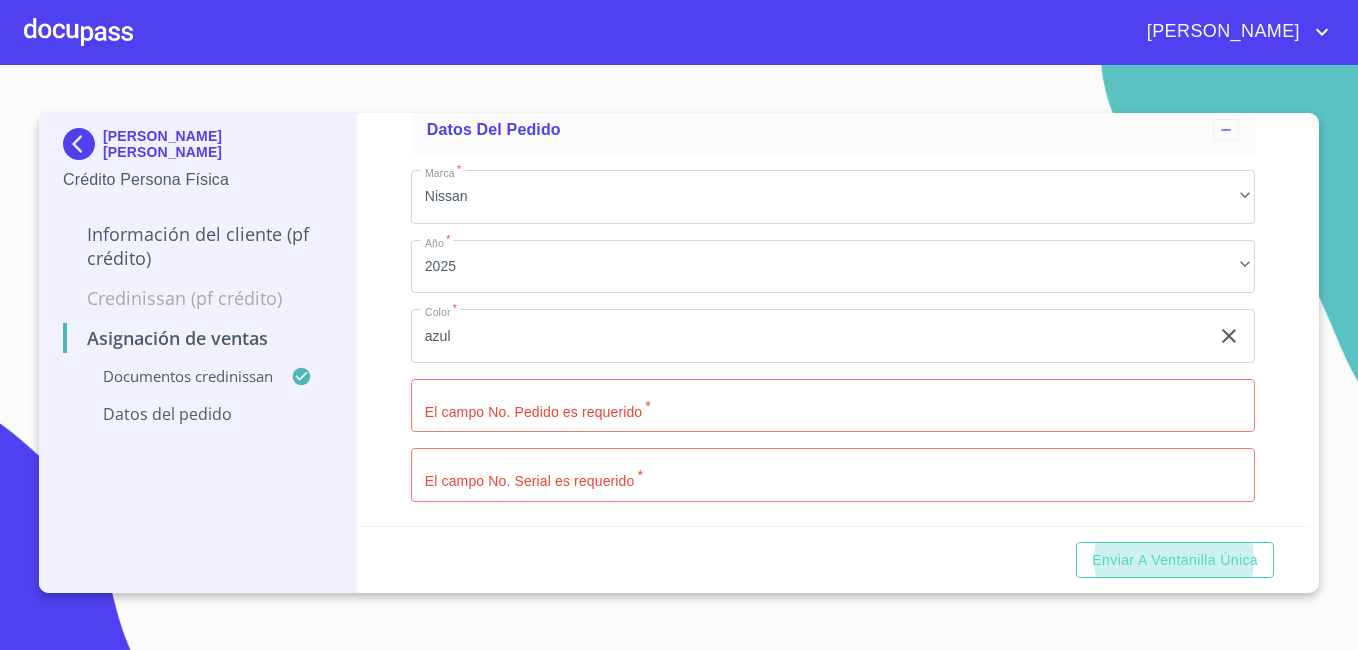 type 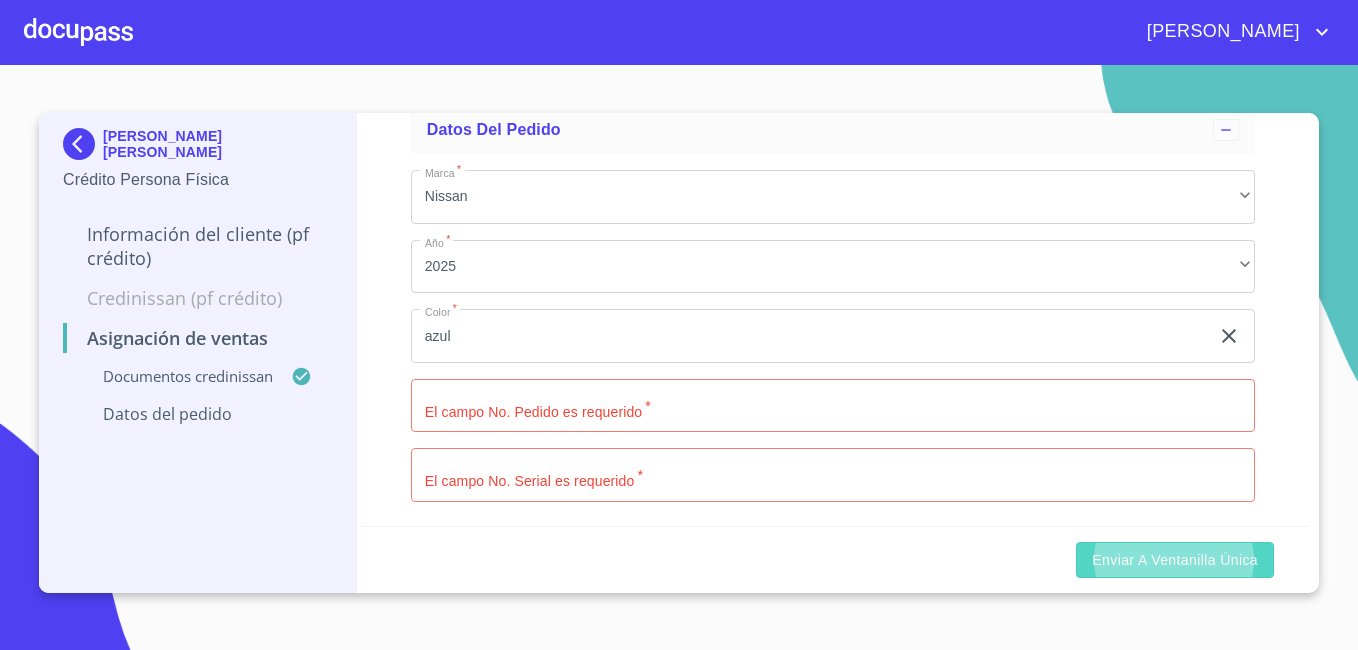 click on "Enviar a Ventanilla única" at bounding box center (1175, 560) 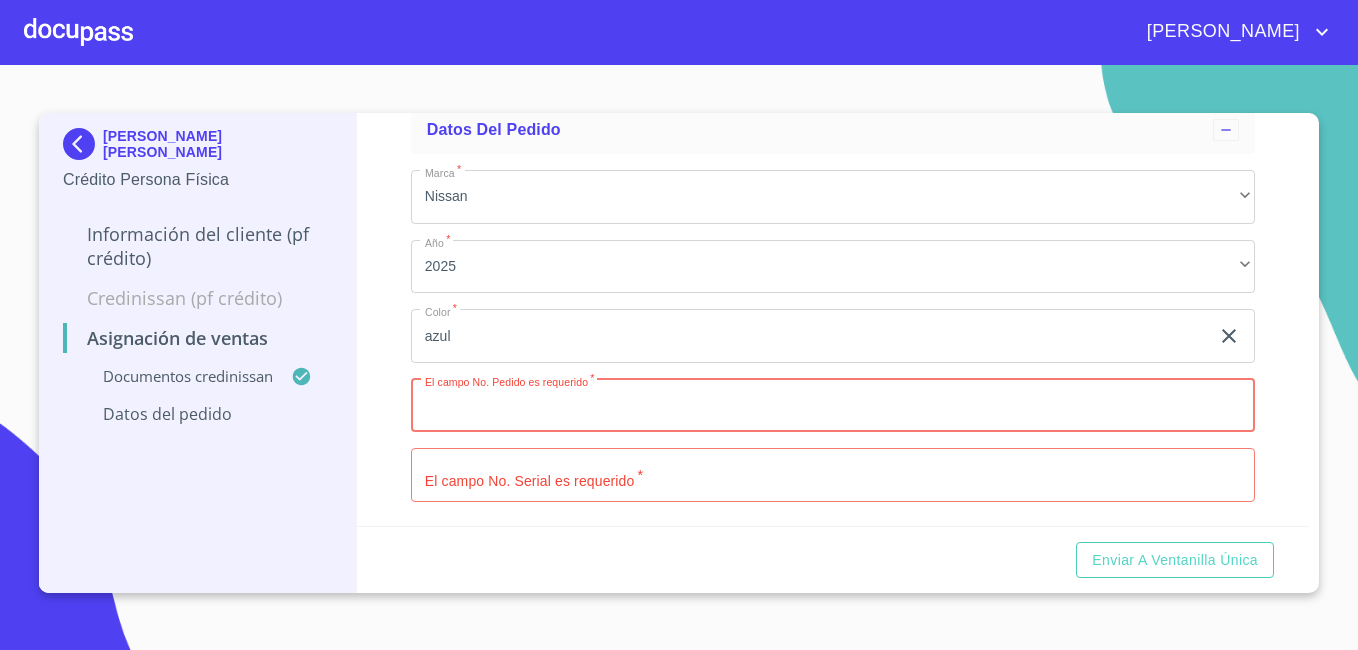 click on "[PERSON_NAME] [PERSON_NAME] Crédito Persona Física Información del cliente (PF crédito) Credinissan (PF crédito) Asignación de Ventas Documentos CrediNissan Datos del pedido" at bounding box center [198, 353] 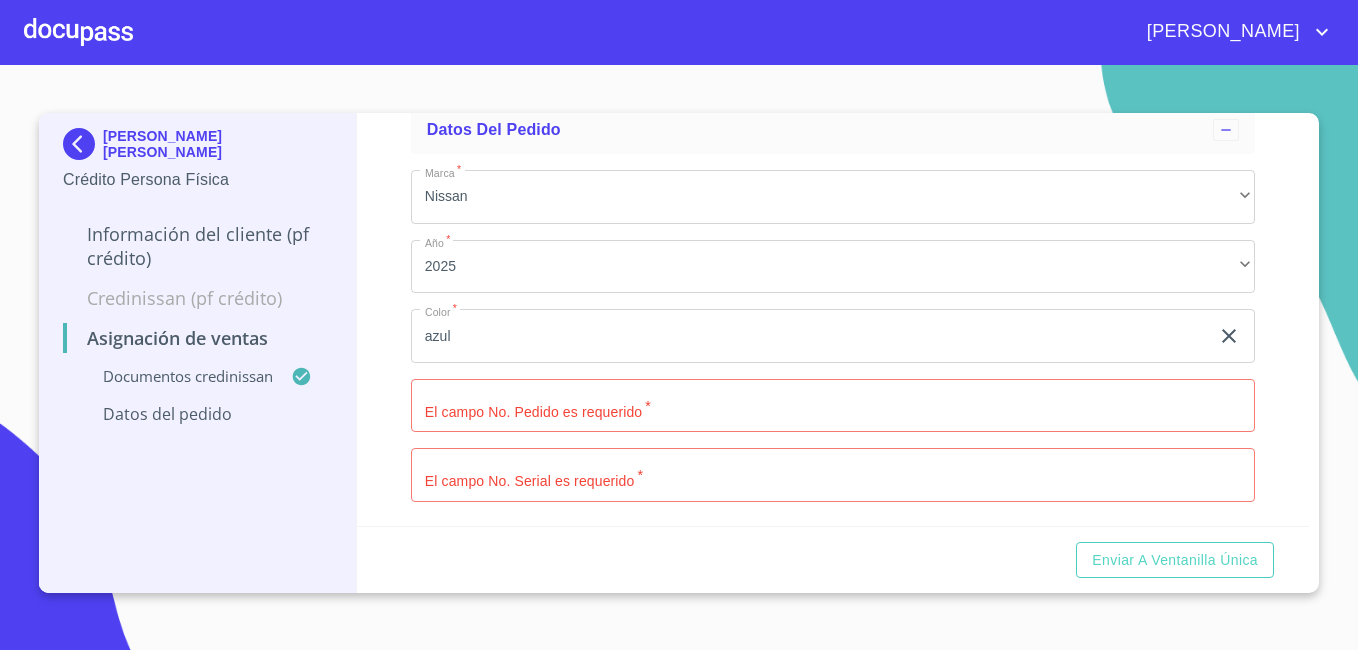 click on "[PERSON_NAME] [PERSON_NAME] Crédito Persona Física Información del cliente (PF crédito) Credinissan (PF crédito) Asignación de Ventas Documentos CrediNissan Datos del pedido" at bounding box center [198, 353] 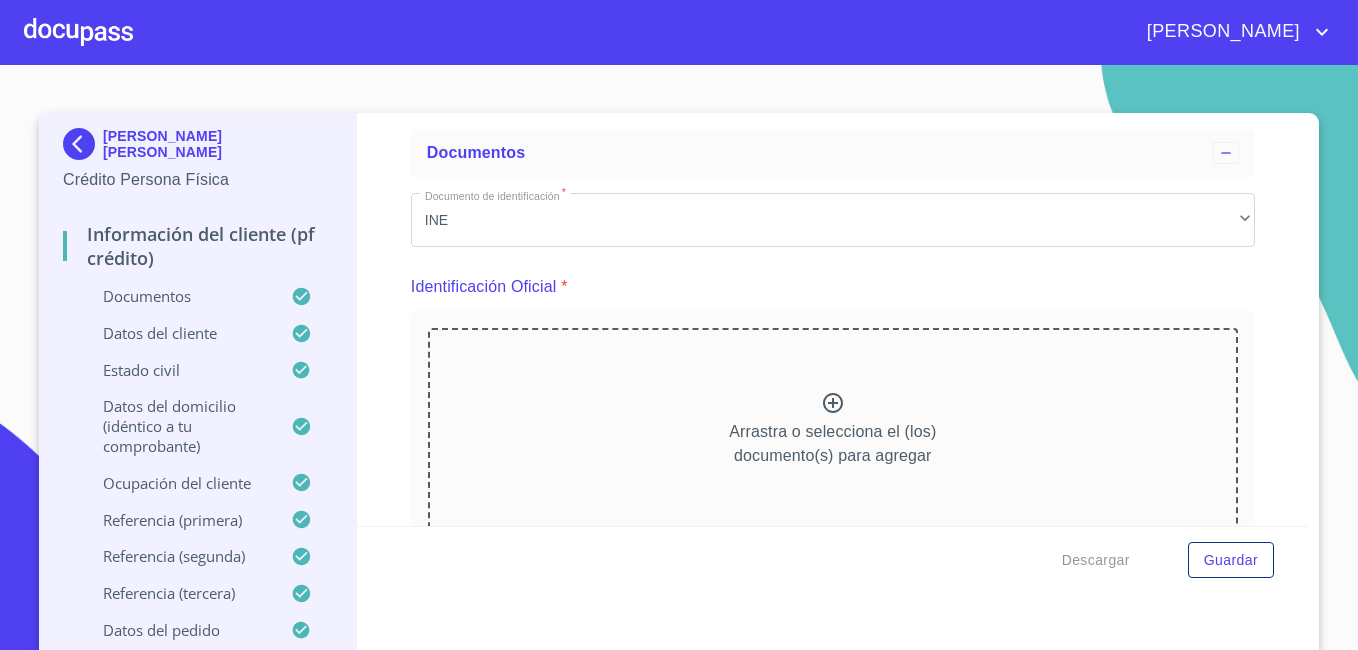 scroll, scrollTop: 7745, scrollLeft: 0, axis: vertical 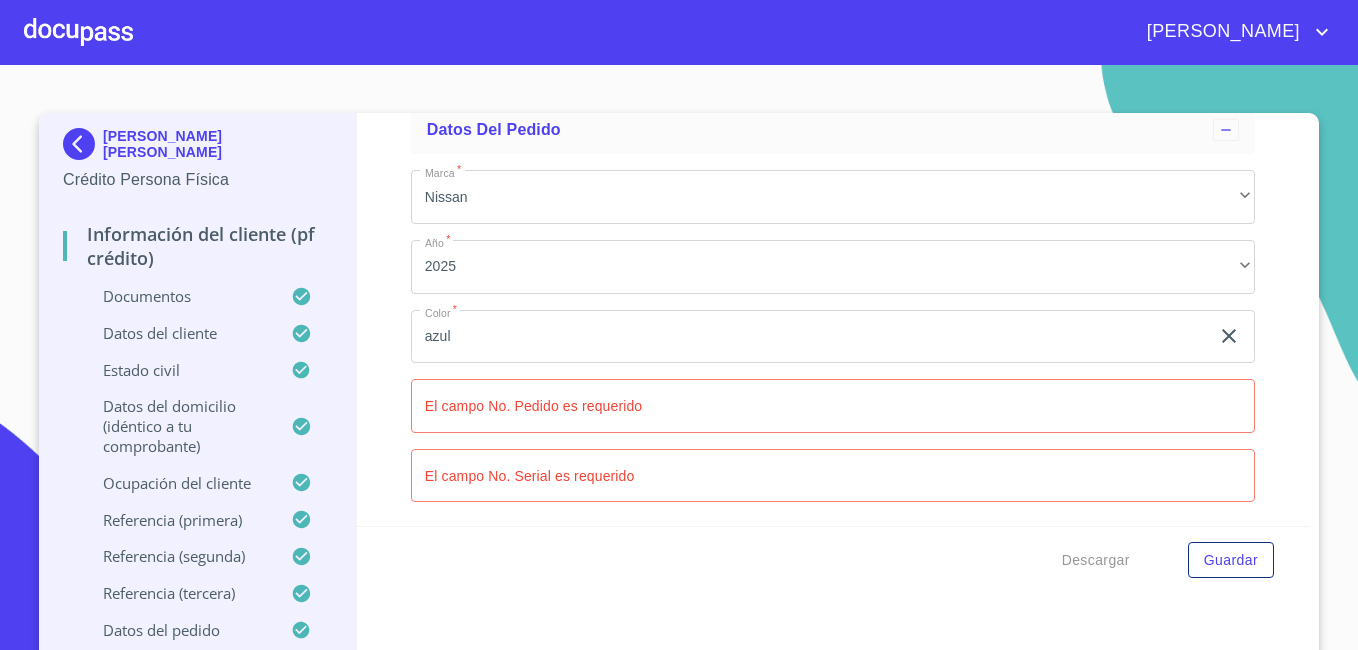 click on "Asignación de Ventas" at bounding box center [197, 708] 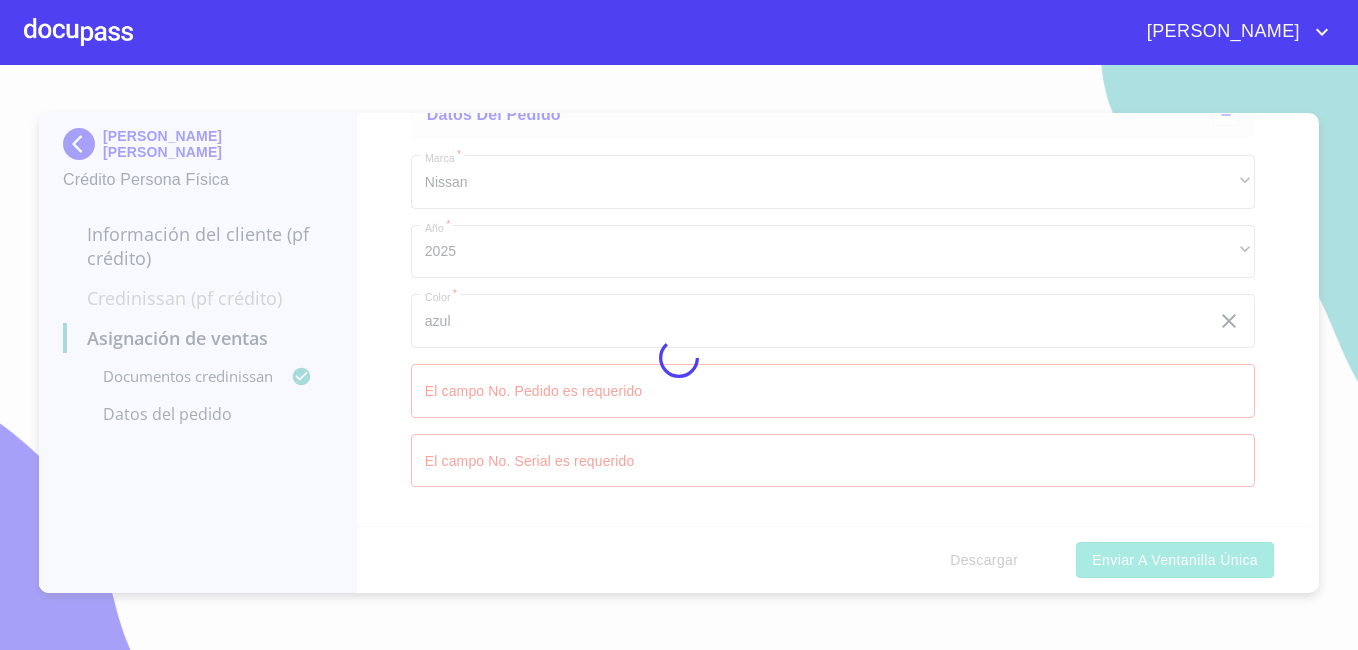 scroll, scrollTop: 113, scrollLeft: 0, axis: vertical 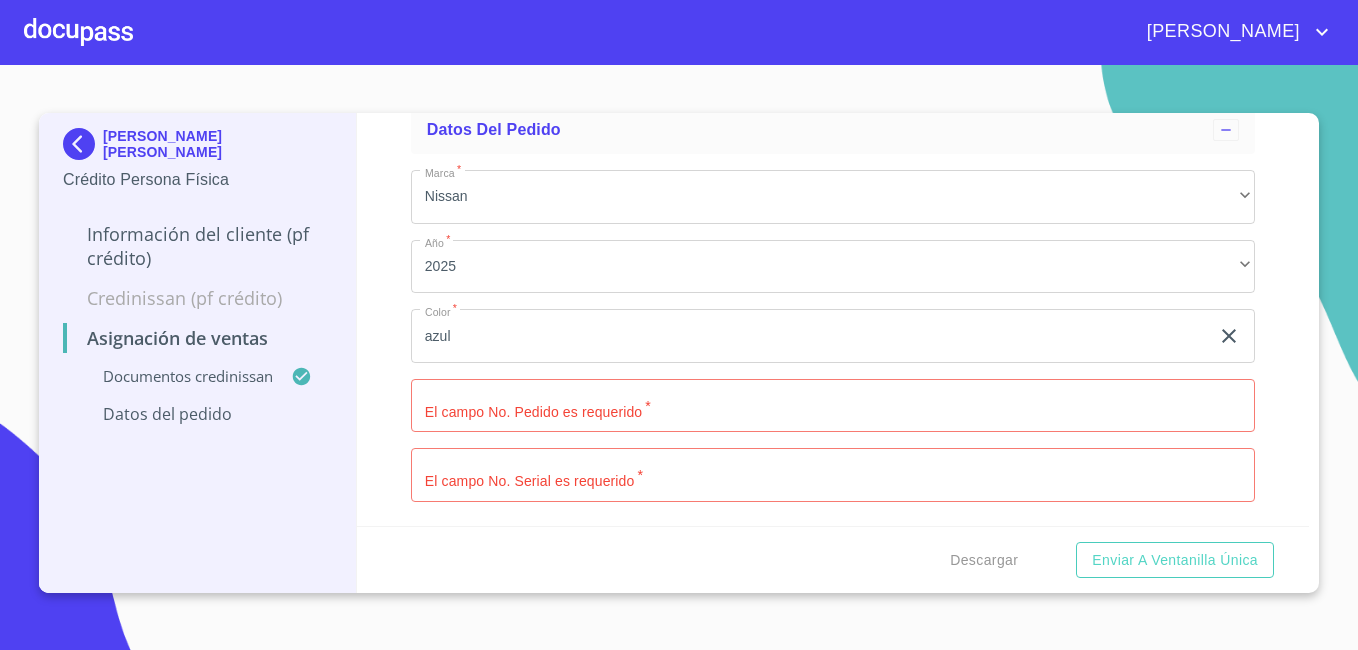 click on "Asignación de Ventas   Documentos CrediNissan Dictamen CrediNissan * Dictamen CrediNissan Dictamen CrediNissan Datos del pedido Marca   * Nissan ​ Año   * 2025 ​ Color   * azul ​ El campo No. Pedido es requerido   * ​ El campo No. Serial es requerido   * ​" at bounding box center [833, 319] 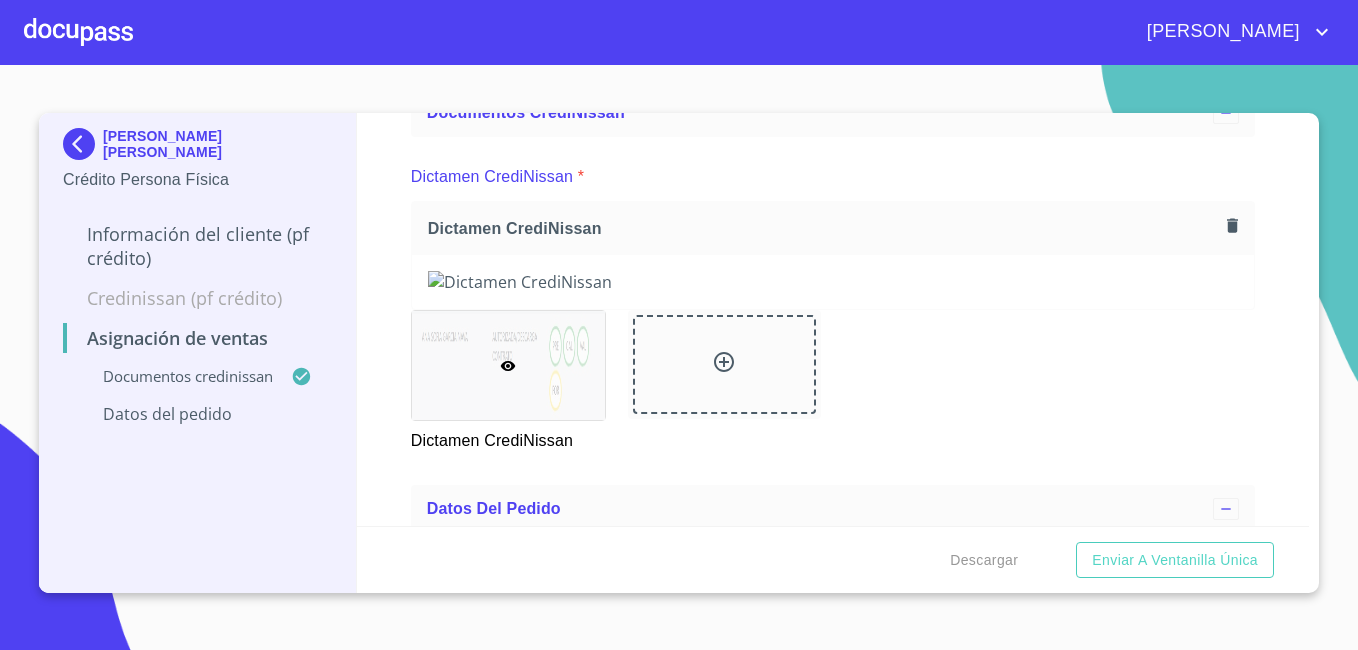 scroll, scrollTop: 0, scrollLeft: 0, axis: both 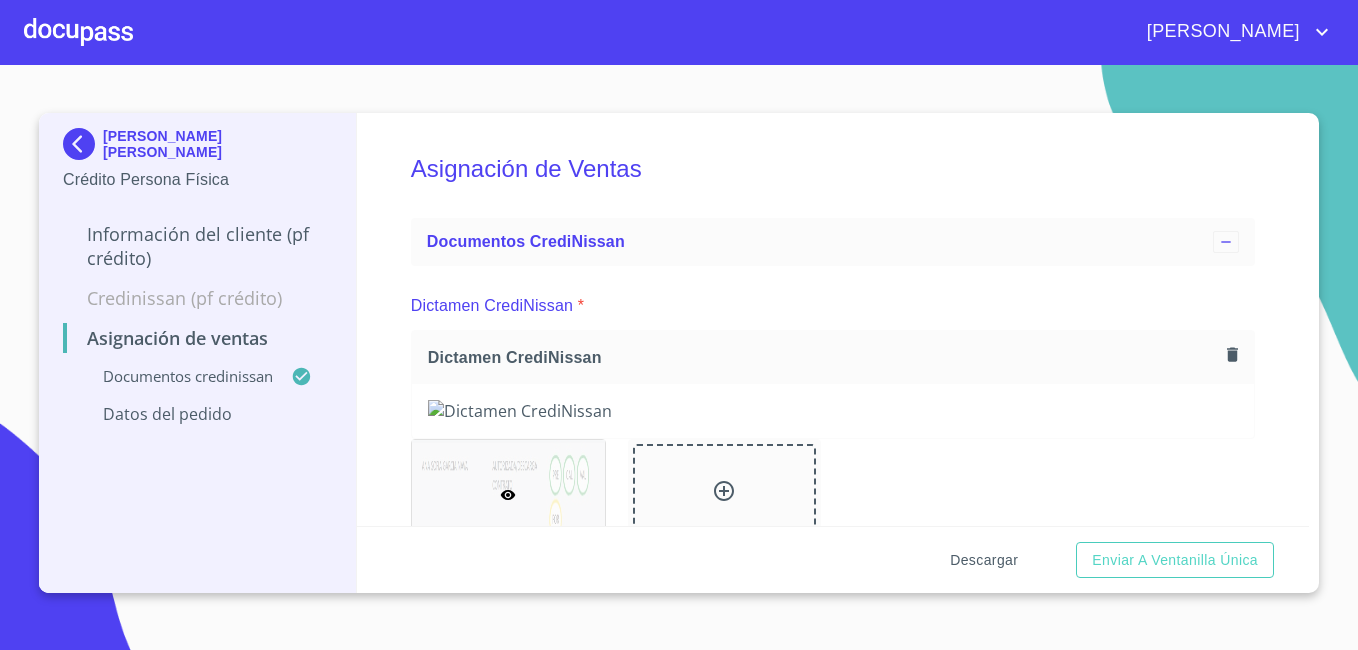click on "Descargar" at bounding box center [984, 560] 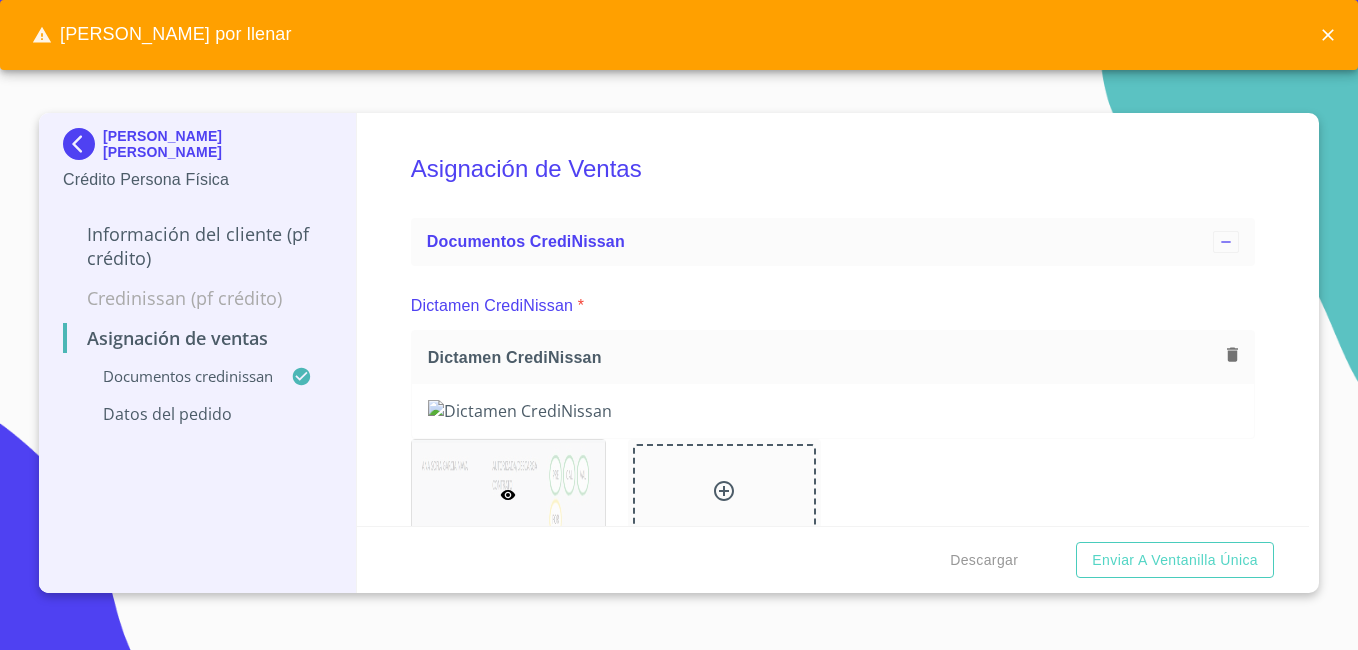 click on "[PERSON_NAME] [PERSON_NAME] Crédito Persona Física Información del cliente (PF crédito) Credinissan (PF crédito) Asignación de Ventas Documentos CrediNissan Datos del pedido Asignación de Ventas   Documentos CrediNissan Dictamen CrediNissan * Dictamen CrediNissan Dictamen CrediNissan Datos del pedido Marca   * Nissan ​ Año   * 2025 ​ Color   * azul ​ El campo No. Pedido es requerido   * ​ El campo No. Serial es requerido   * ​ Descargar Enviar a Ventanilla única [PERSON_NAME] por llenar" at bounding box center [679, 357] 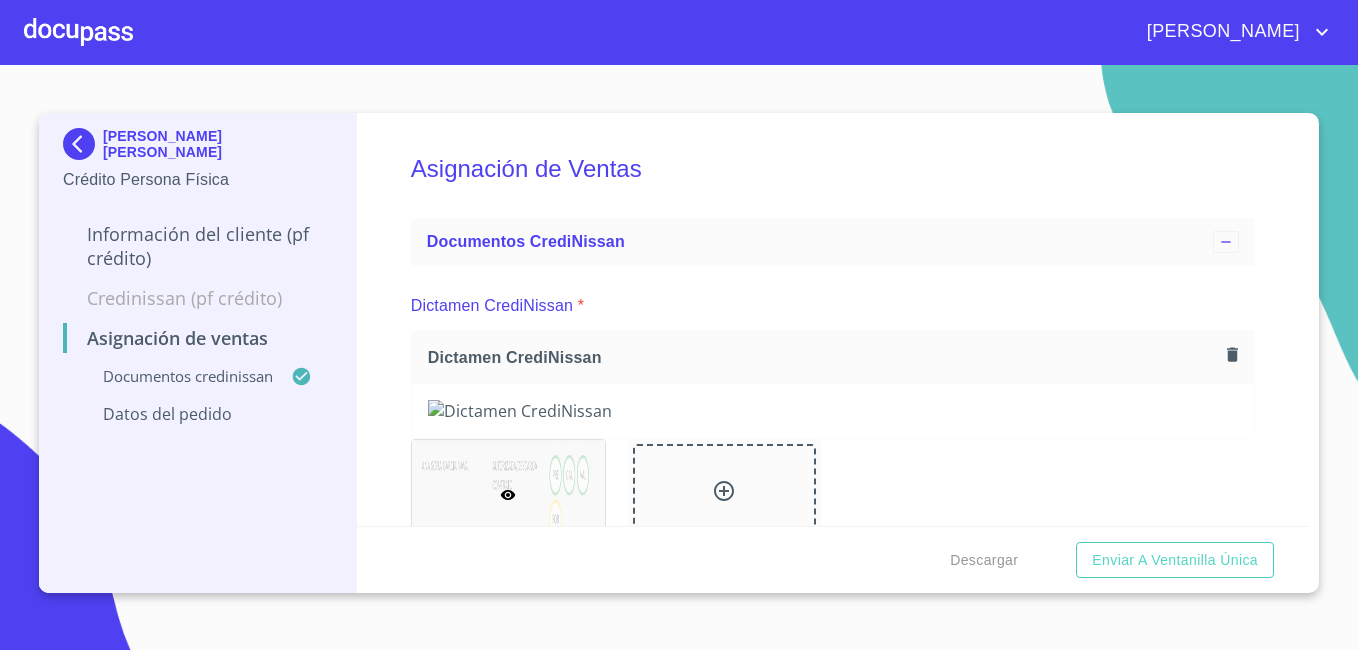 click on "Información del cliente (PF crédito)" at bounding box center (197, 246) 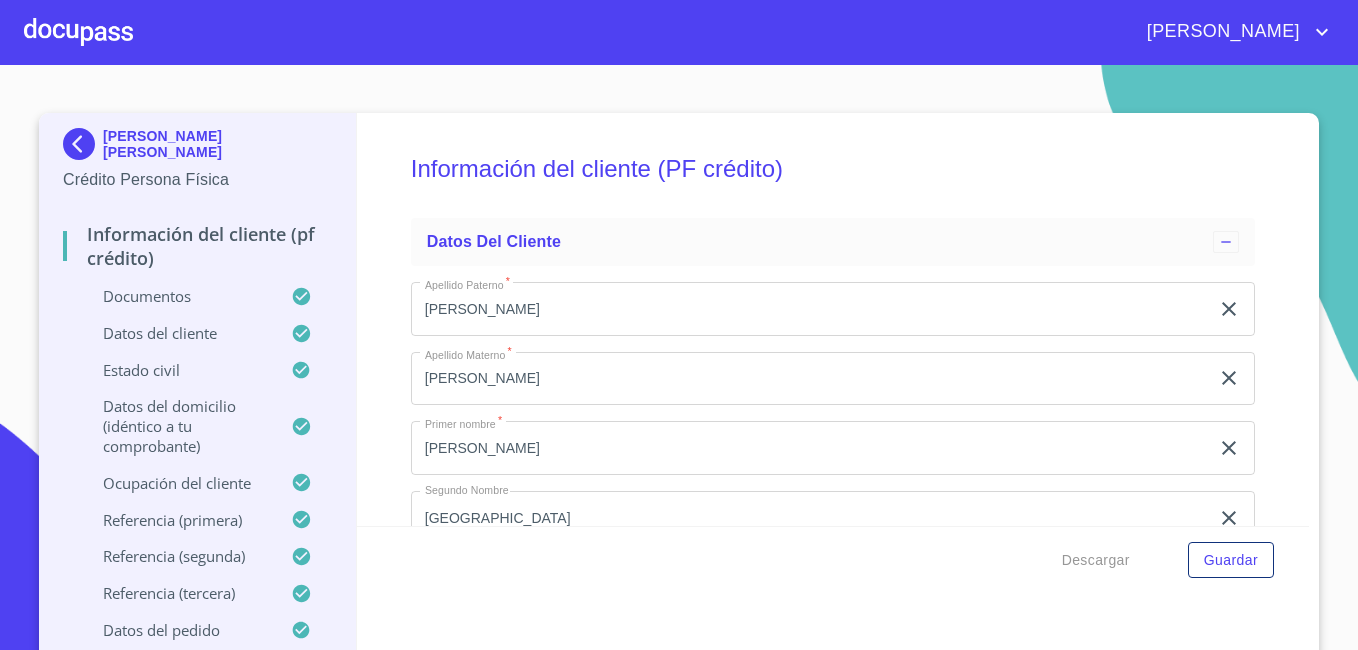 click on "Documentos" at bounding box center [177, 296] 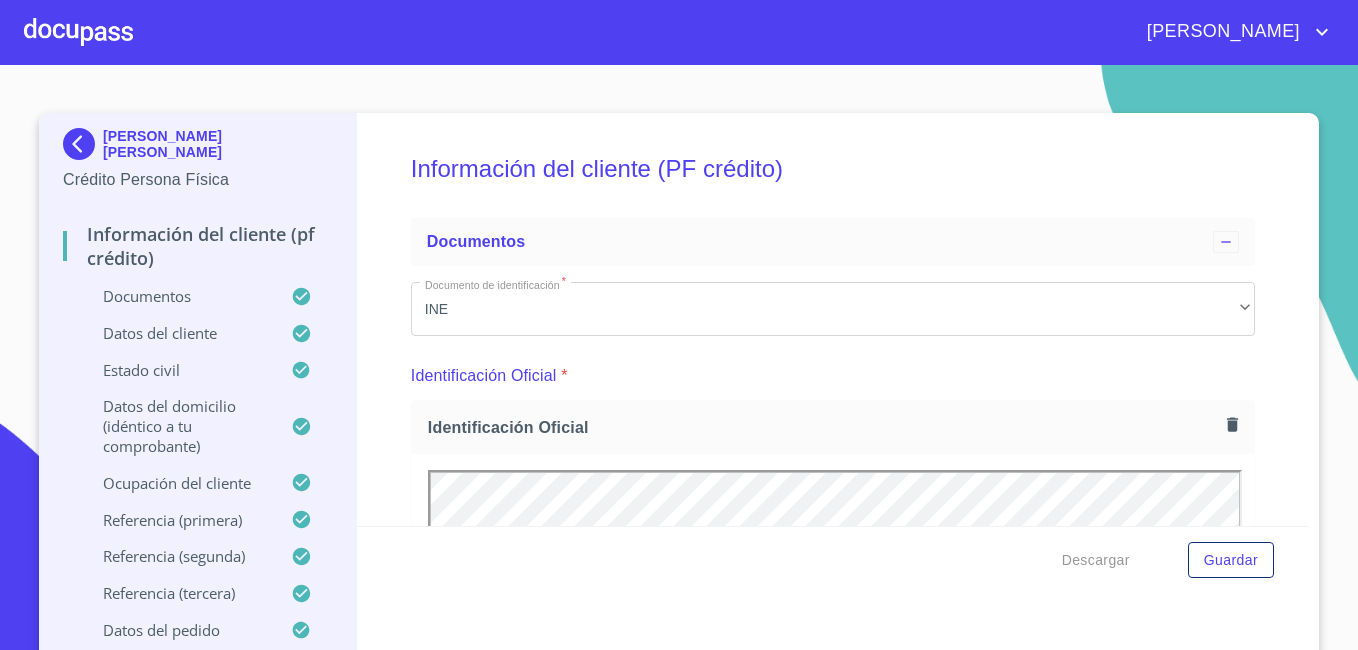 scroll, scrollTop: 0, scrollLeft: 0, axis: both 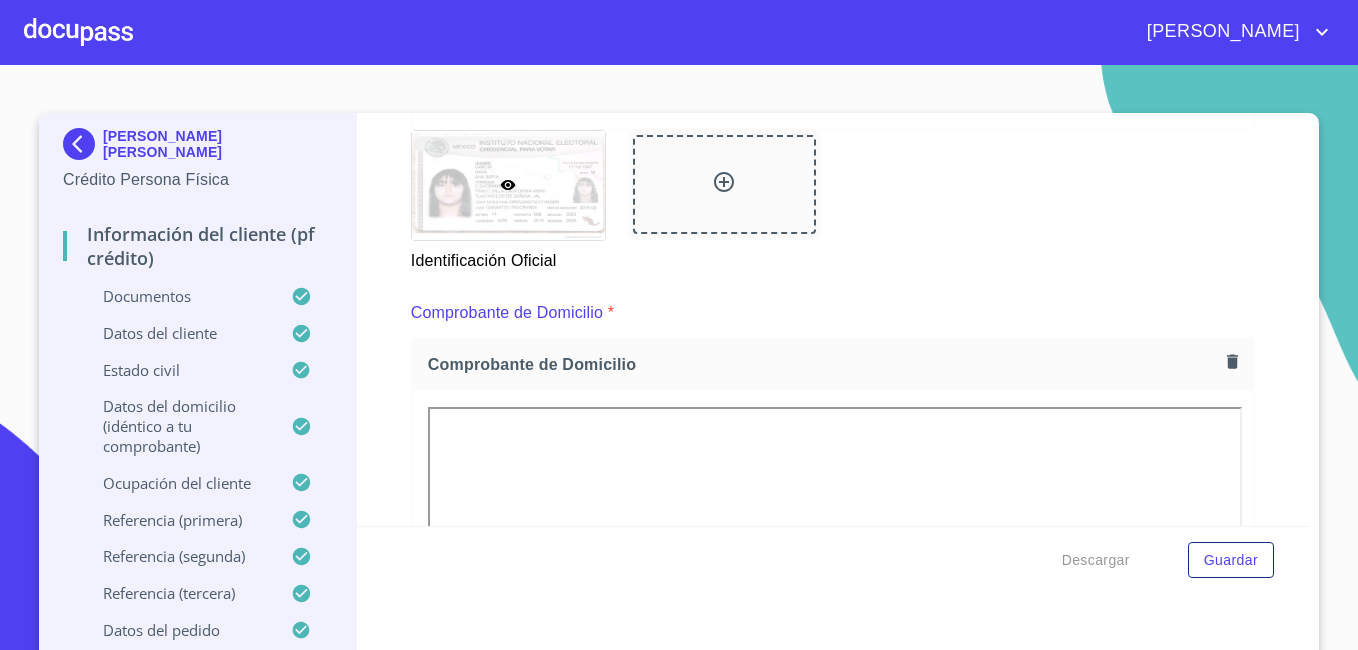click 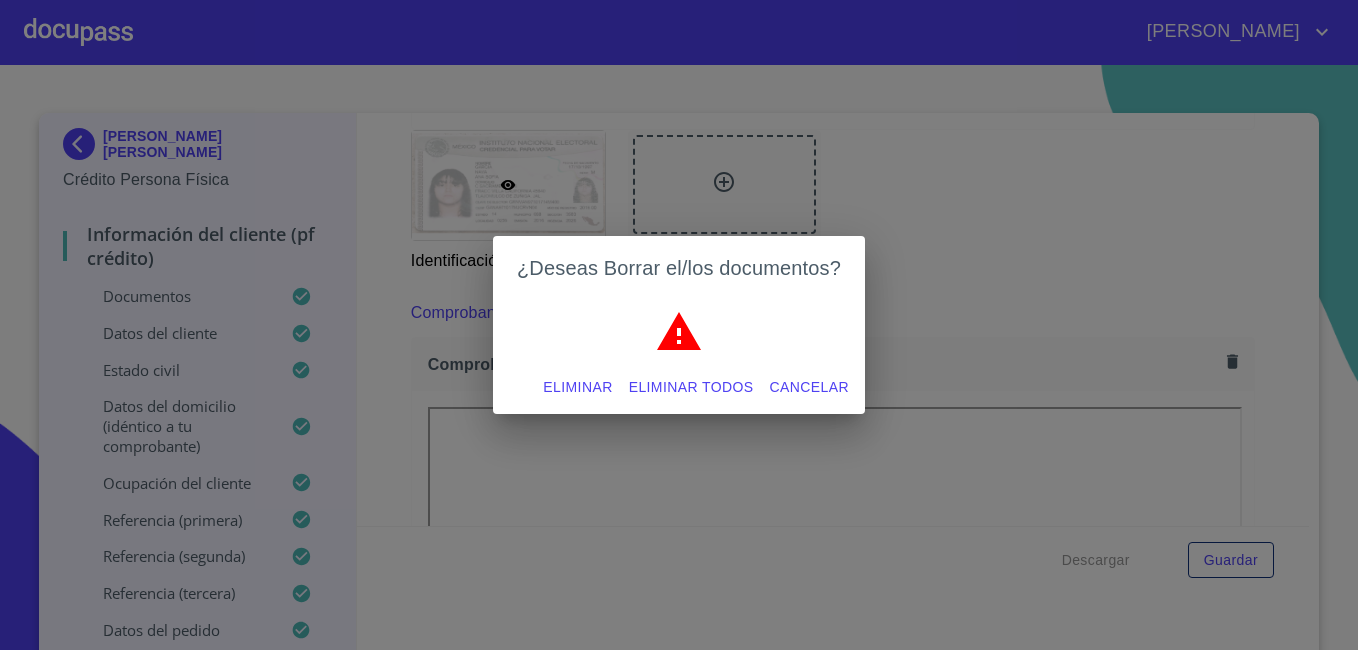 click on "Eliminar" at bounding box center (577, 387) 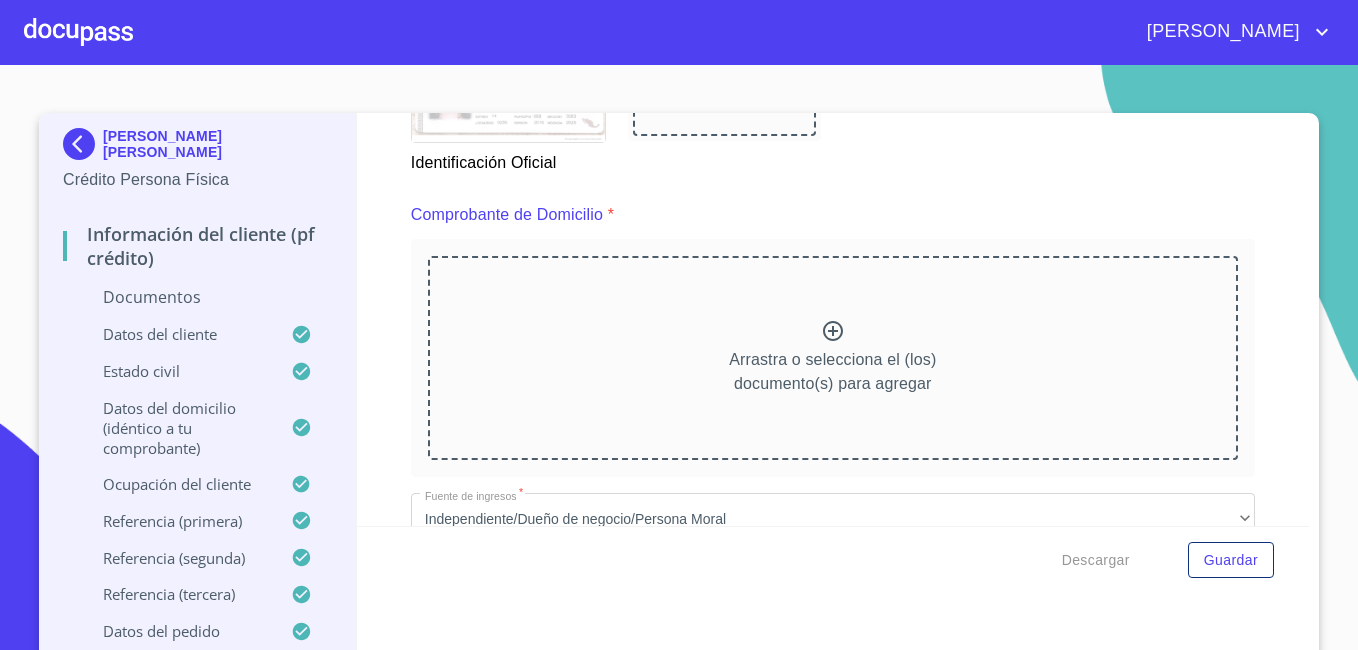 scroll, scrollTop: 900, scrollLeft: 0, axis: vertical 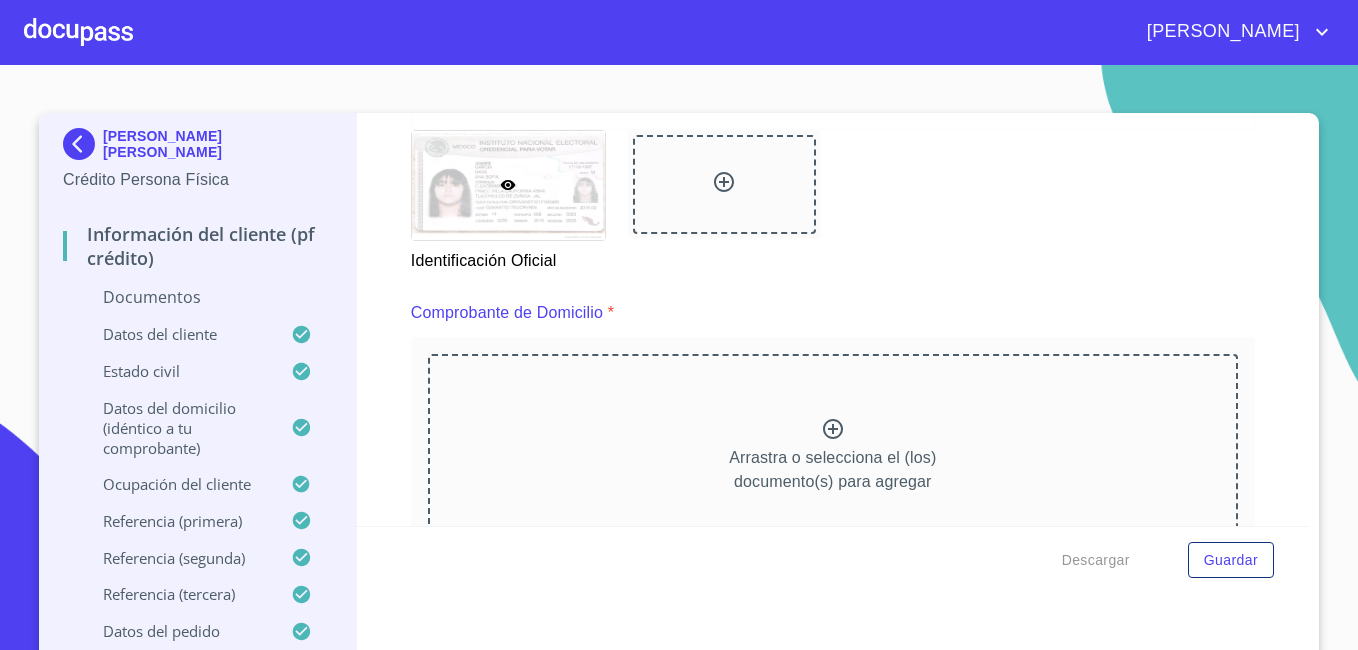 click 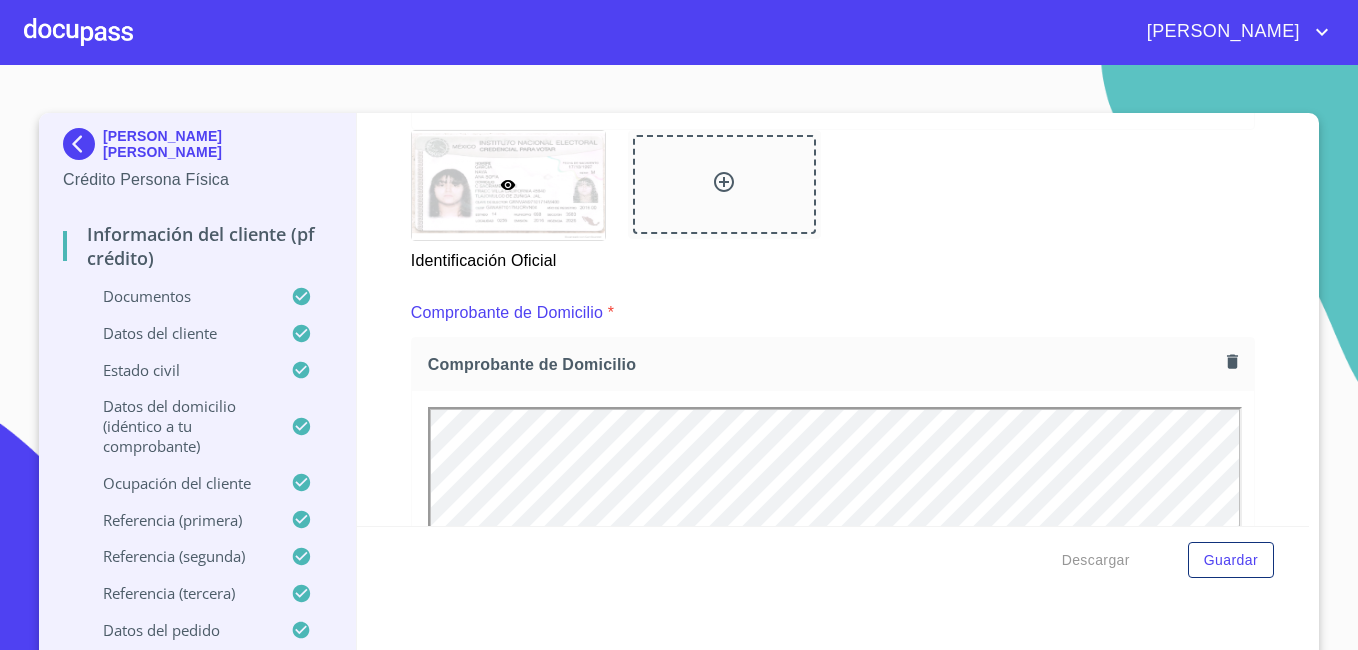 scroll, scrollTop: 0, scrollLeft: 0, axis: both 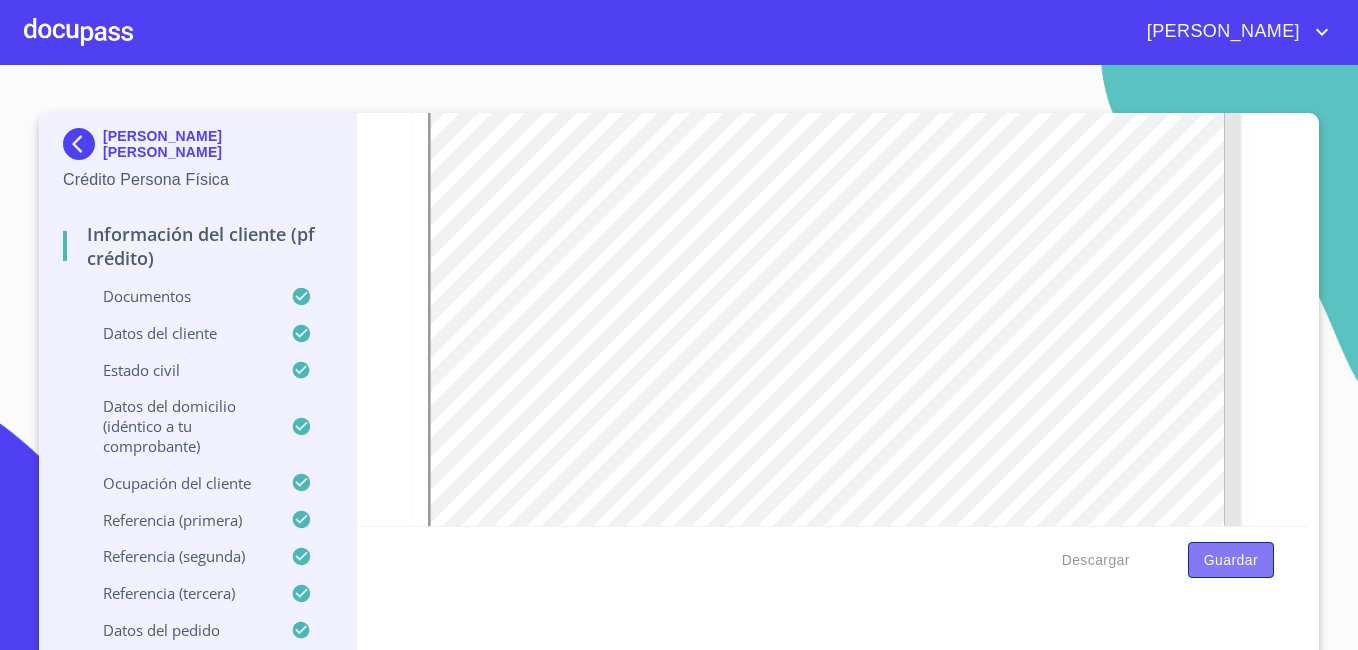 click on "Guardar" at bounding box center [1231, 560] 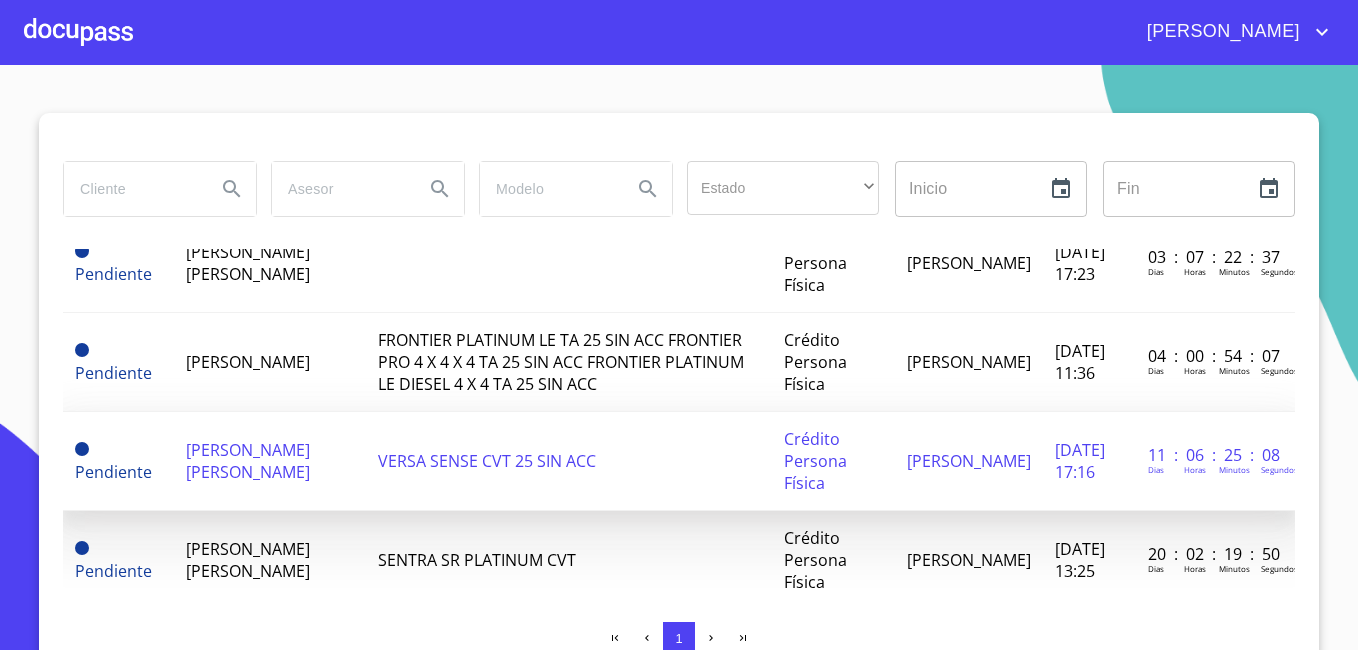 scroll, scrollTop: 0, scrollLeft: 0, axis: both 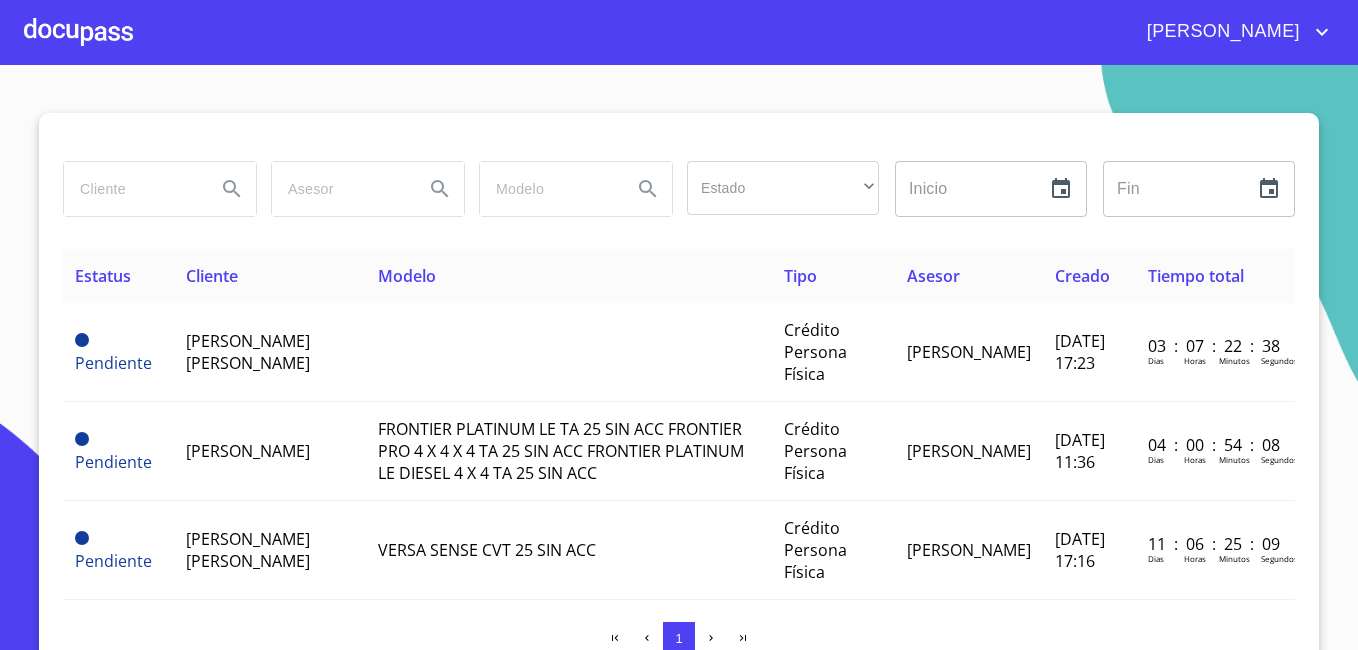 click on "Estado ​ ​ Inicio ​ Fin ​ Estatus   Cliente   Modelo   Tipo   Asesor   Creado   Tiempo total   Pendiente [PERSON_NAME] [PERSON_NAME] Crédito Persona Física [PERSON_NAME] [DATE] 17:23 03  :  07  :  22  :  38 [PERSON_NAME] Horas Minutos Segundos Pendiente [PERSON_NAME] FRONTIER PLATINUM LE TA 25 SIN ACC FRONTIER PRO 4 X 4 X 4 TA 25 SIN ACC FRONTIER PLATINUM LE DIESEL 4 X 4 TA 25 SIN ACC Crédito Persona Física [PERSON_NAME] [DATE] 11:36 04  :  00  :  54  :  08 [PERSON_NAME] Pendiente [PERSON_NAME] [PERSON_NAME] VERSA SENSE CVT 25 SIN ACC Crédito Persona Física [PERSON_NAME] [DATE] 17:16 11  :  06  :  25  :  09 [PERSON_NAME] Pendiente [PERSON_NAME] [PERSON_NAME] SENTRA SR PLATINUM CVT Crédito Persona Física [PERSON_NAME] [DATE] 13:25 20  :  02  :  19  :  51 [PERSON_NAME] Horas Minutos Segundos Pendiente [PERSON_NAME] [PERSON_NAME] VERSA SENSE CVT Crédito Persona Física [PERSON_NAME] [DATE] 11:34 [PERSON_NAME]" at bounding box center (679, 357) 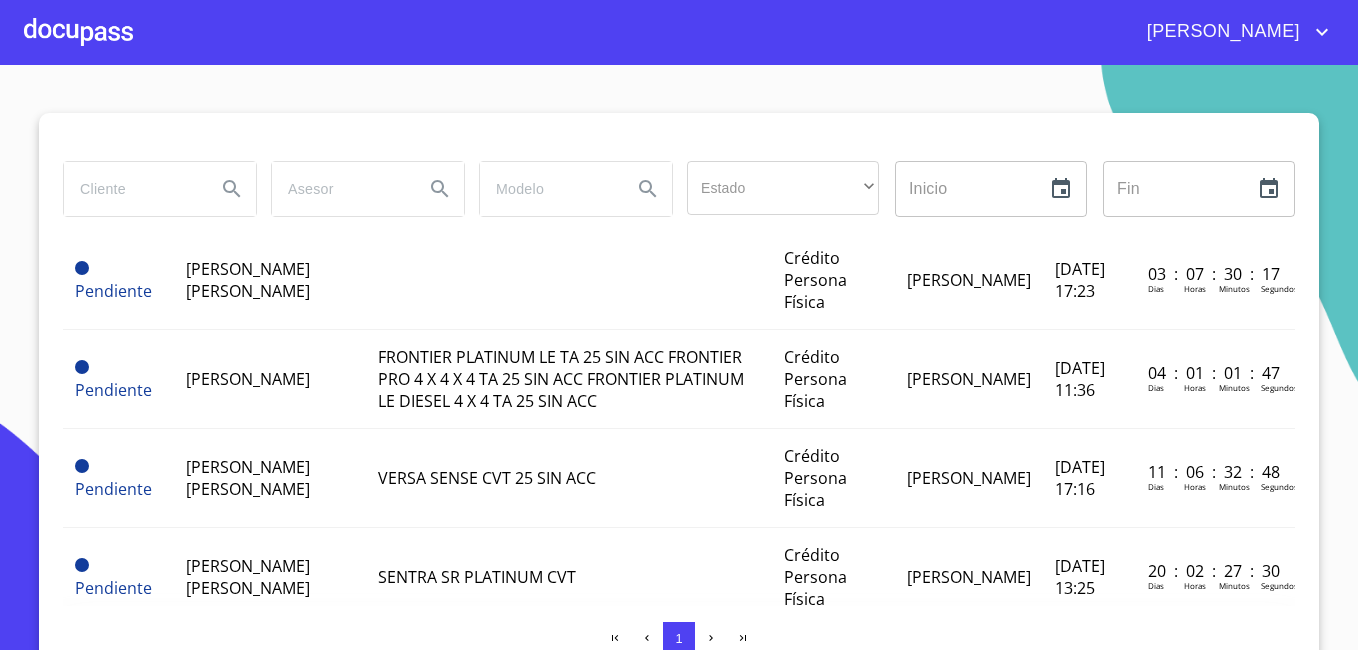 scroll, scrollTop: 0, scrollLeft: 0, axis: both 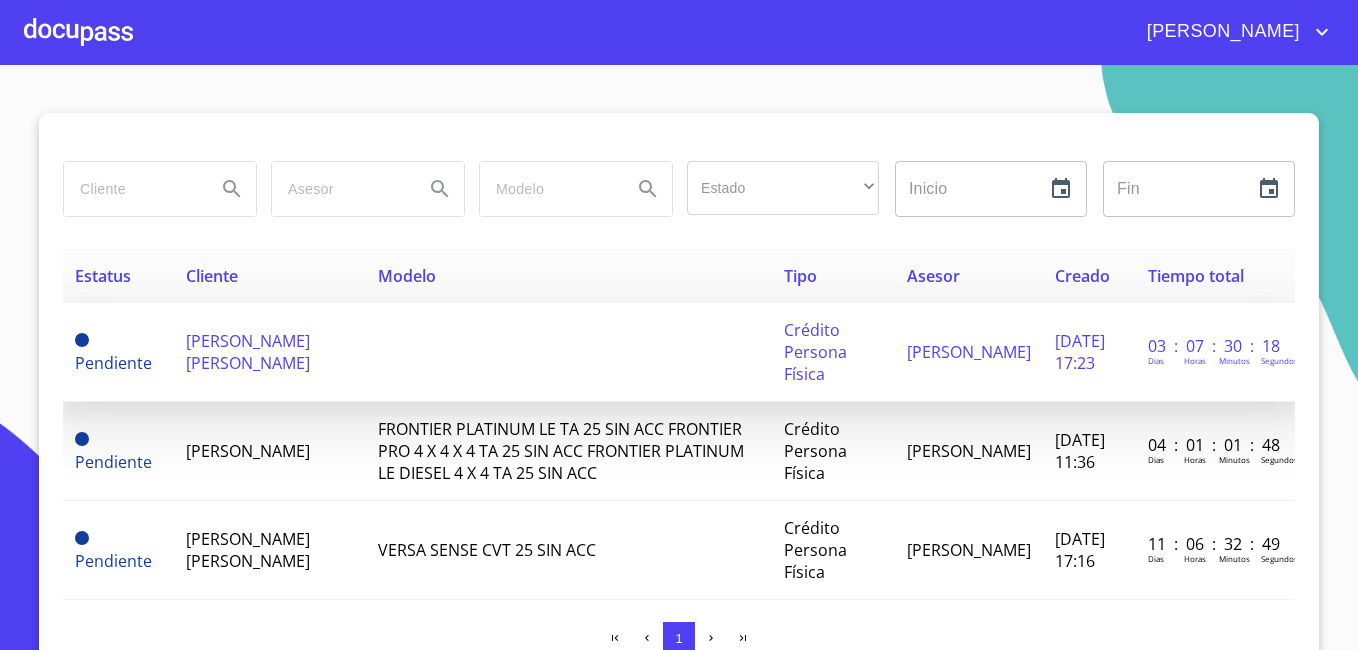 click on "[PERSON_NAME] [PERSON_NAME]" at bounding box center [248, 352] 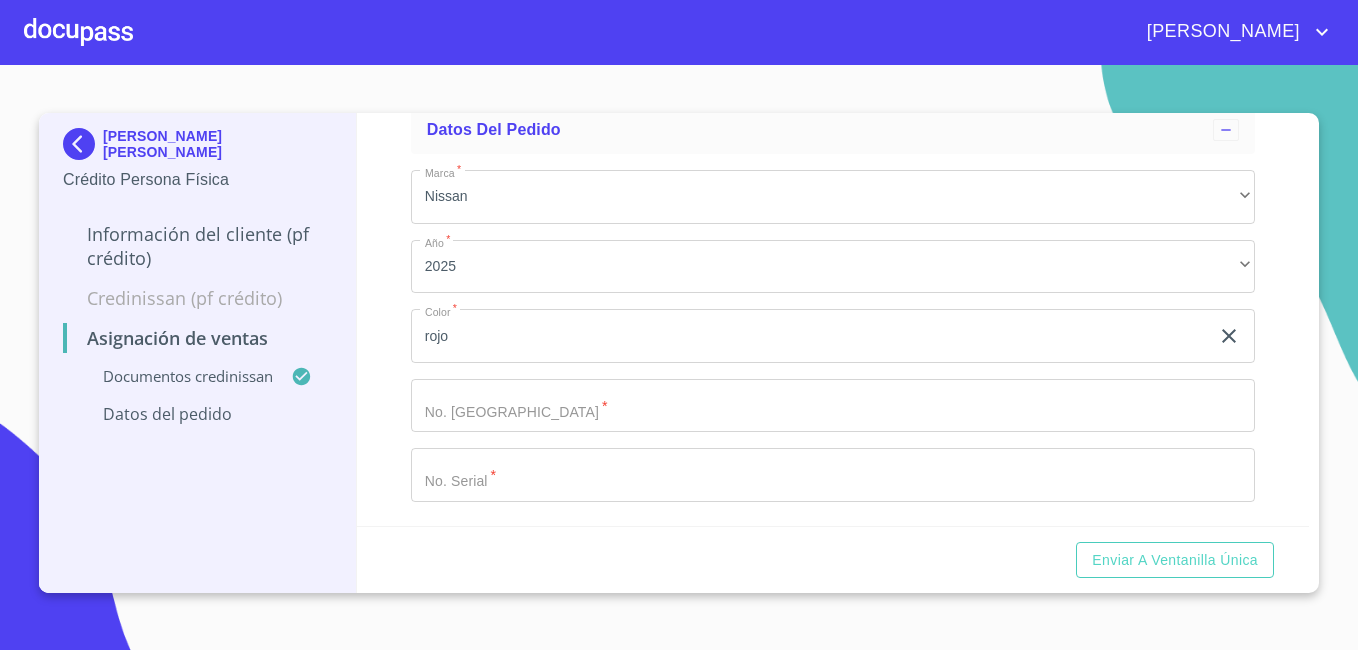 scroll, scrollTop: 620, scrollLeft: 0, axis: vertical 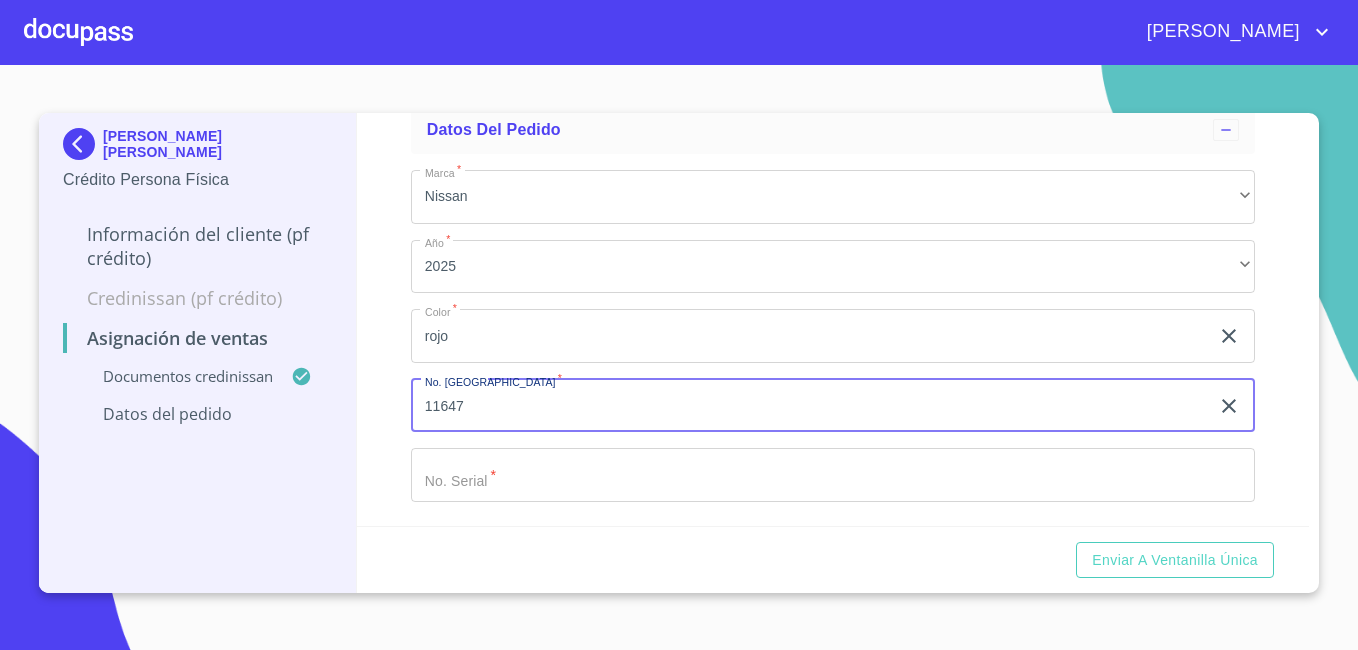 type on "11647" 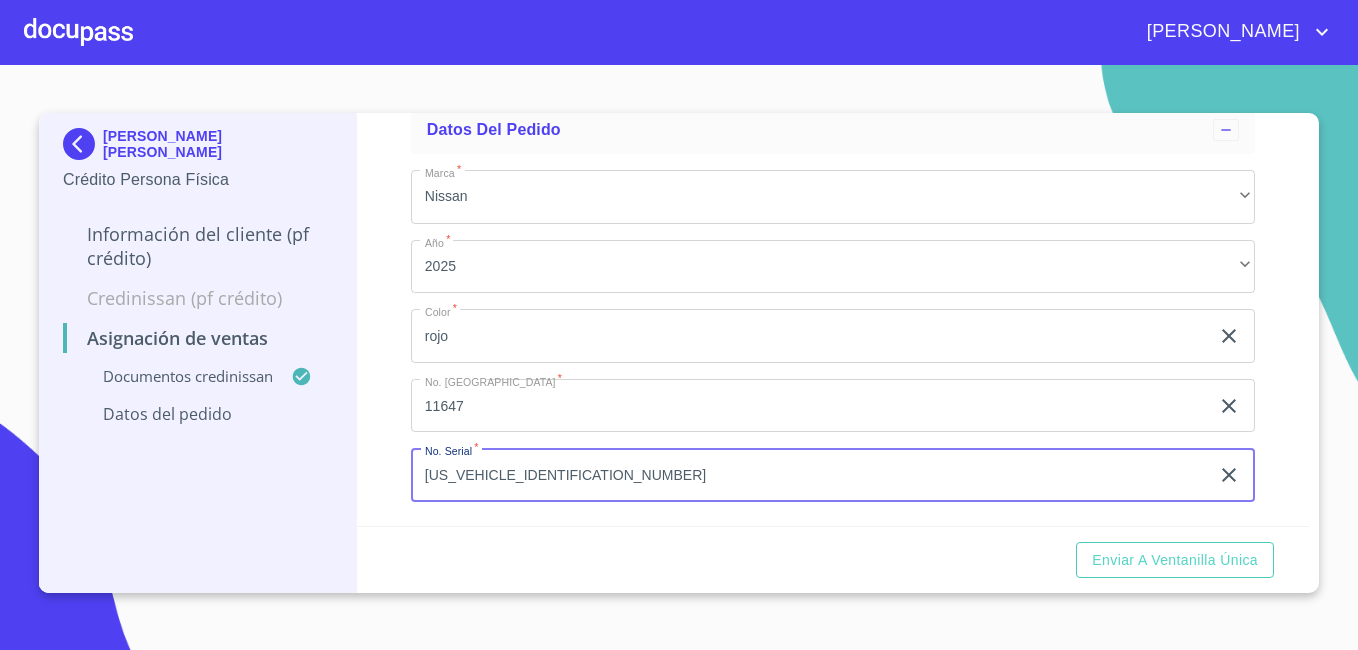 type on "[US_VEHICLE_IDENTIFICATION_NUMBER]" 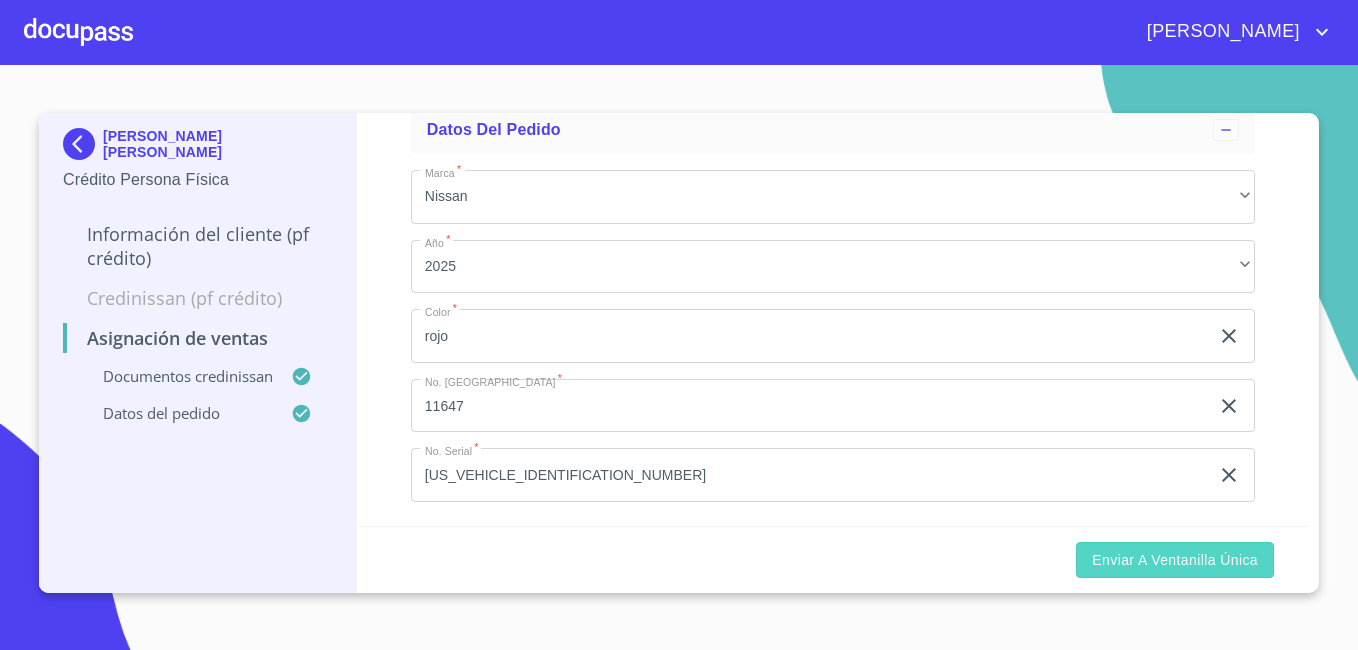 click on "Enviar a Ventanilla única" at bounding box center [1175, 560] 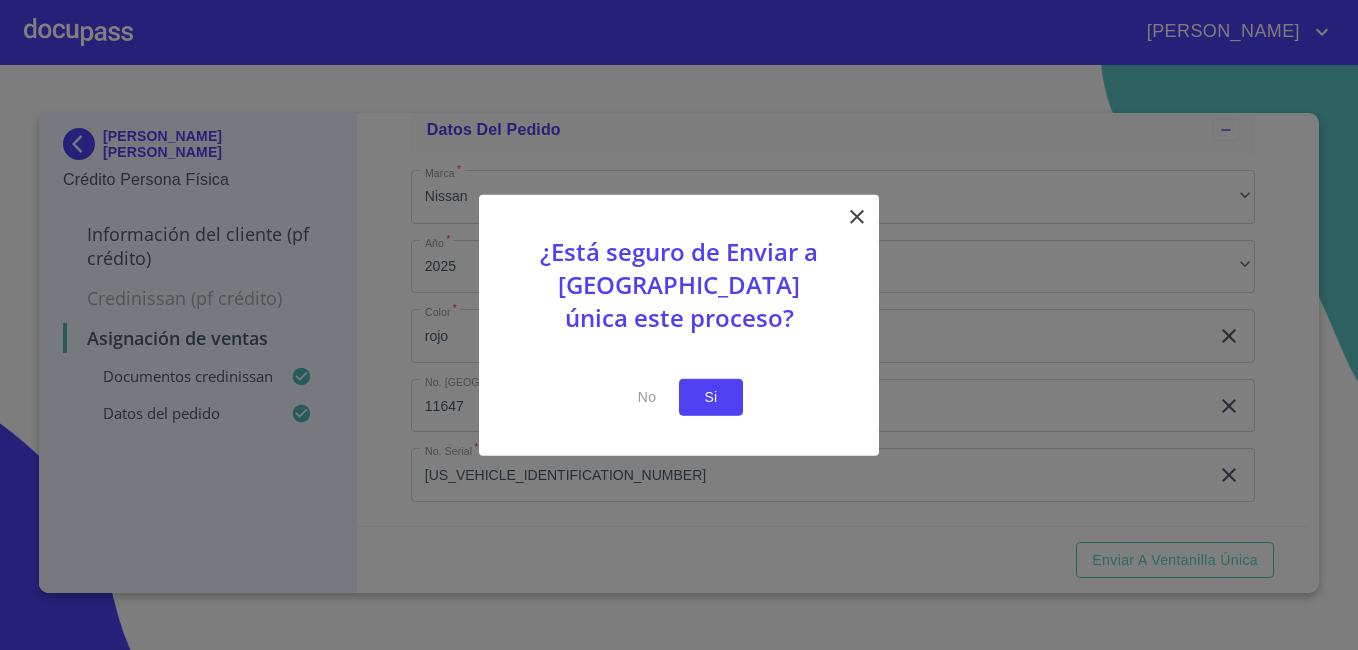 click on "Si" at bounding box center (711, 397) 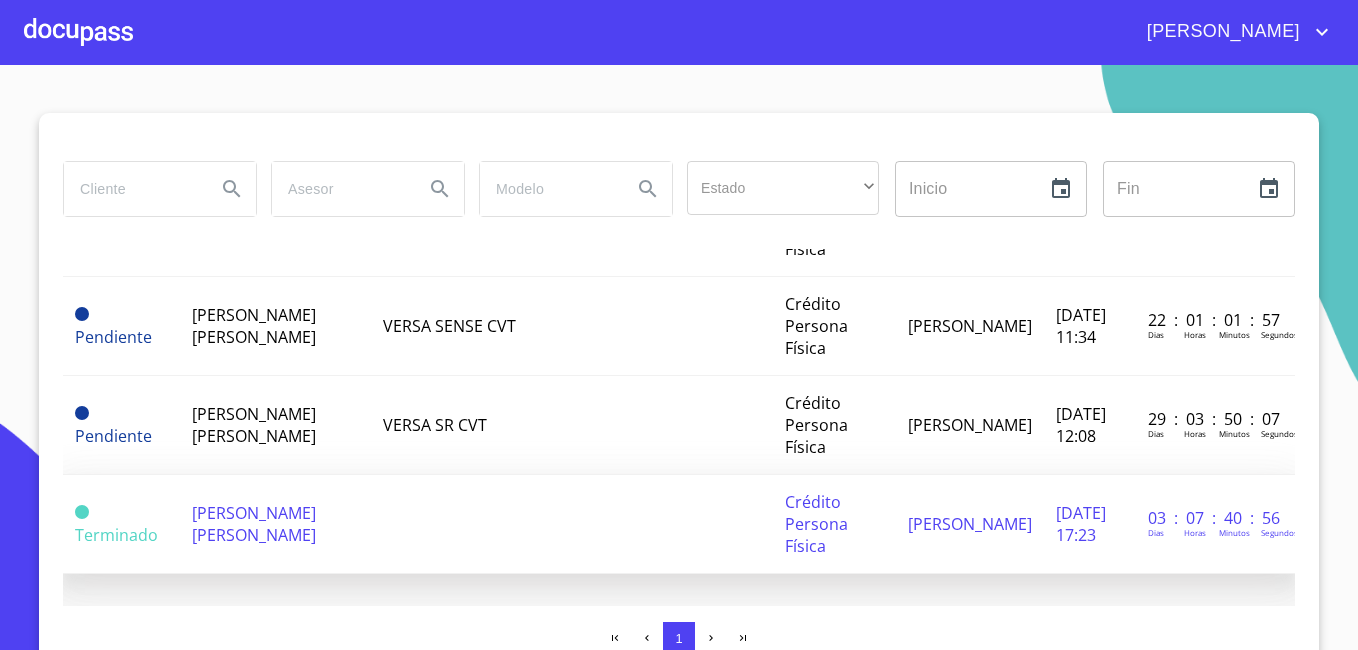 scroll, scrollTop: 360, scrollLeft: 0, axis: vertical 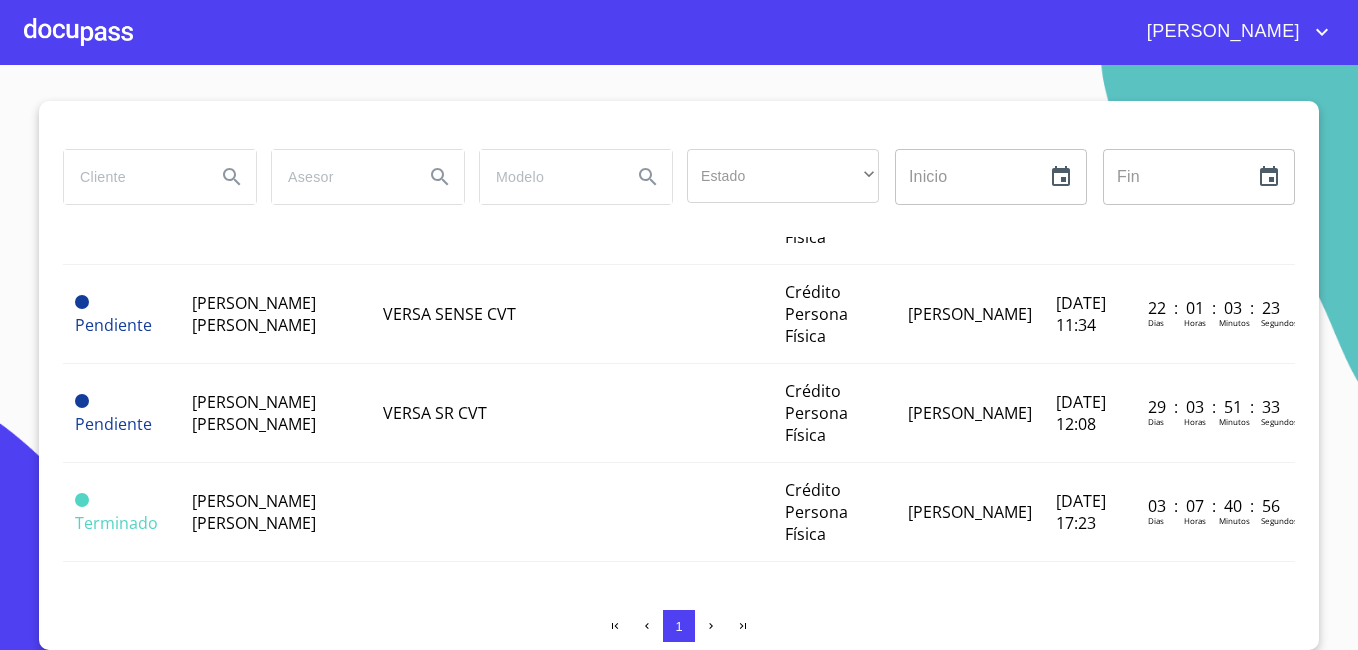 click at bounding box center (78, 32) 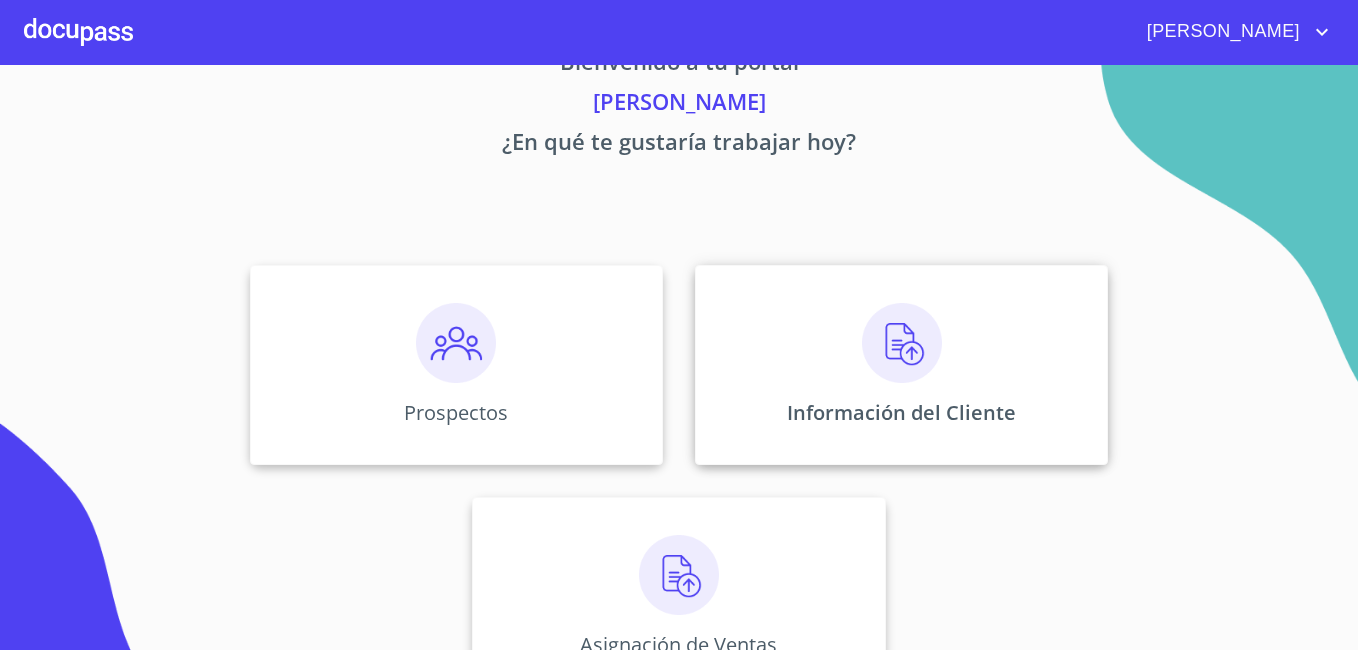 scroll, scrollTop: 123, scrollLeft: 0, axis: vertical 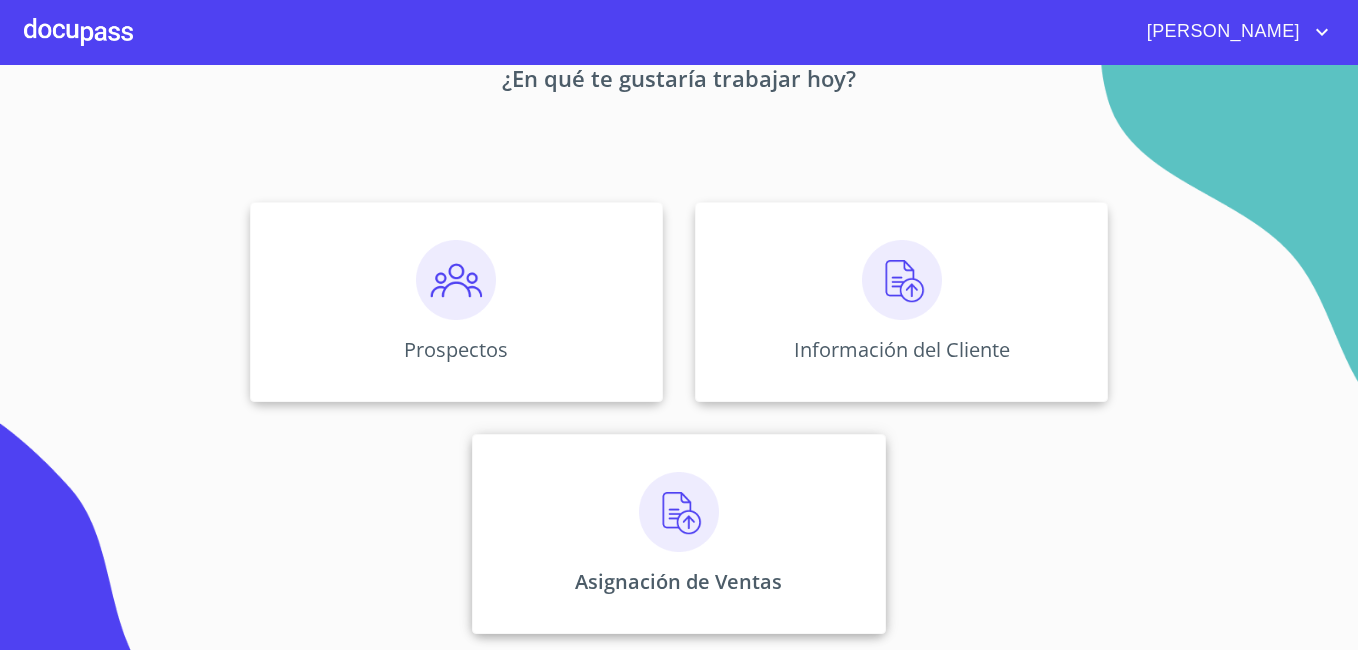 click at bounding box center (679, 512) 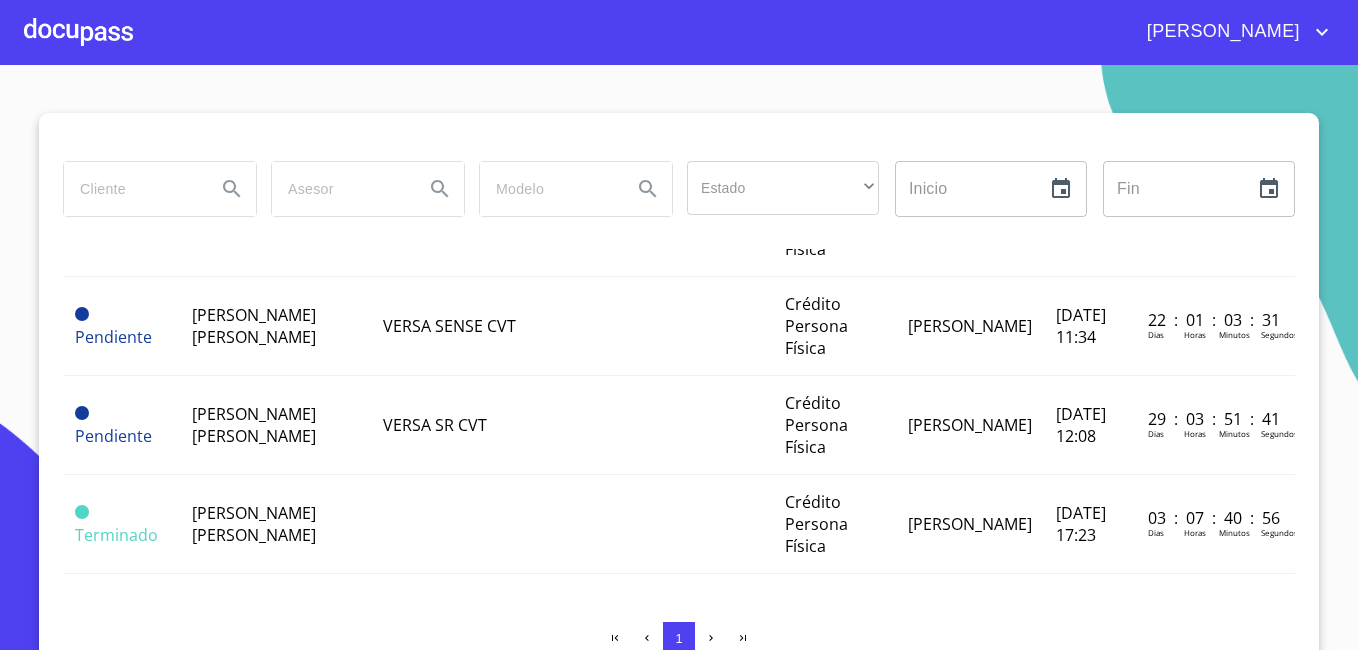 scroll, scrollTop: 360, scrollLeft: 0, axis: vertical 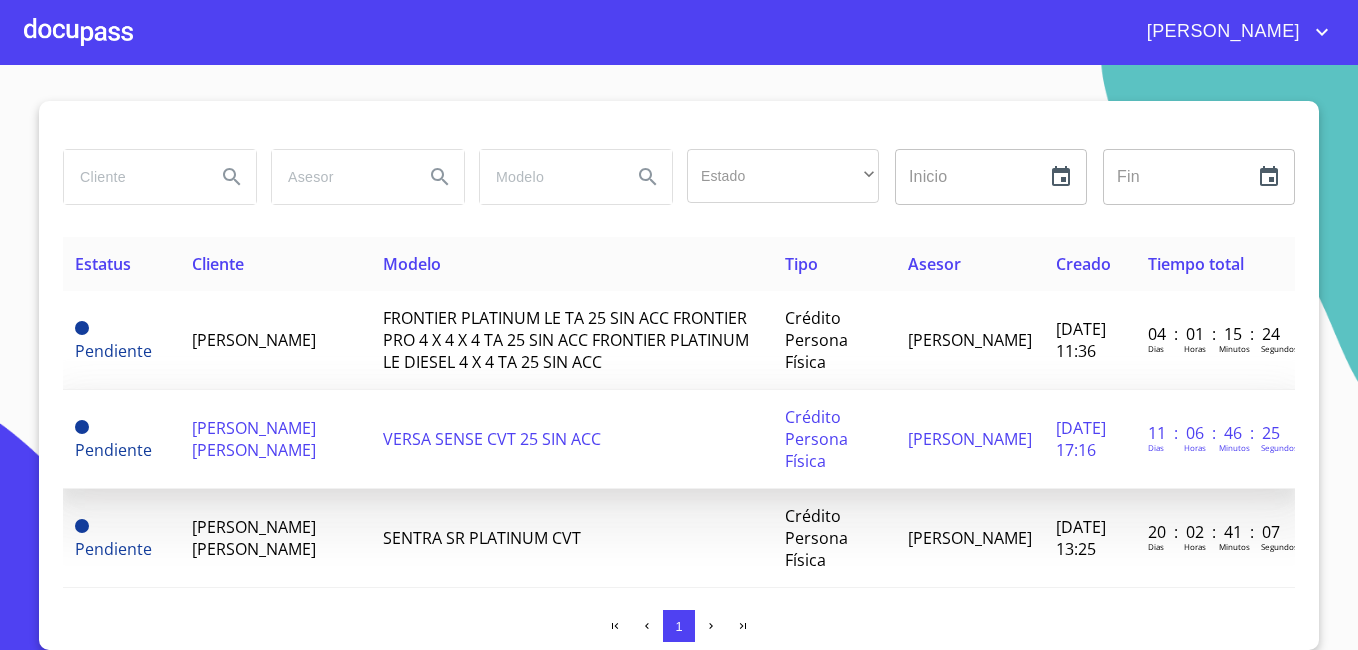 click on "[PERSON_NAME] [PERSON_NAME]" at bounding box center (254, 439) 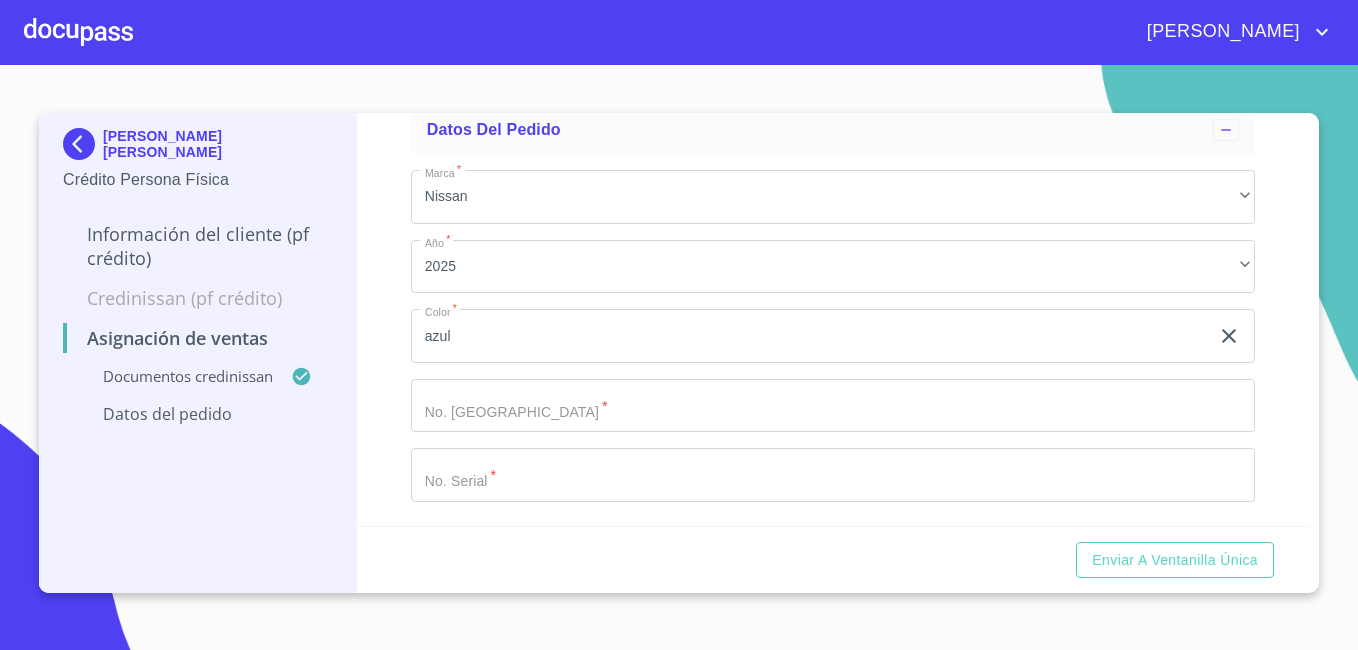 scroll, scrollTop: 629, scrollLeft: 0, axis: vertical 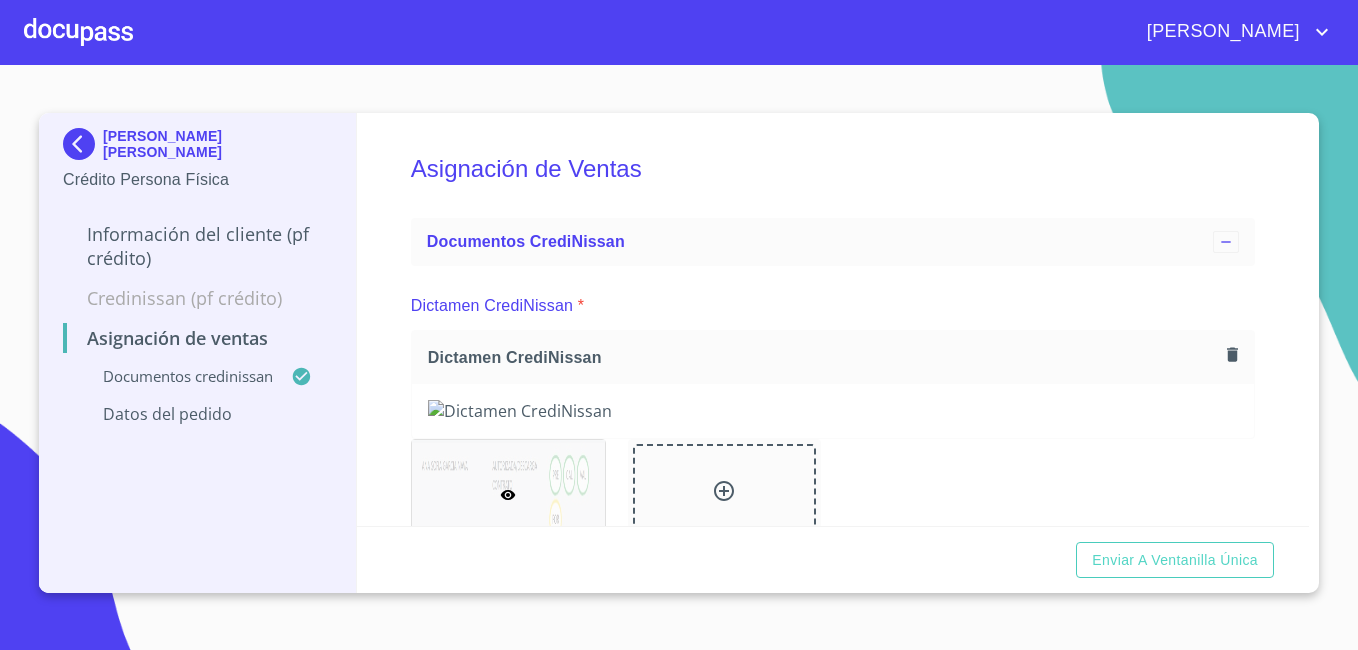 click on "Información del cliente (PF crédito)" at bounding box center [197, 246] 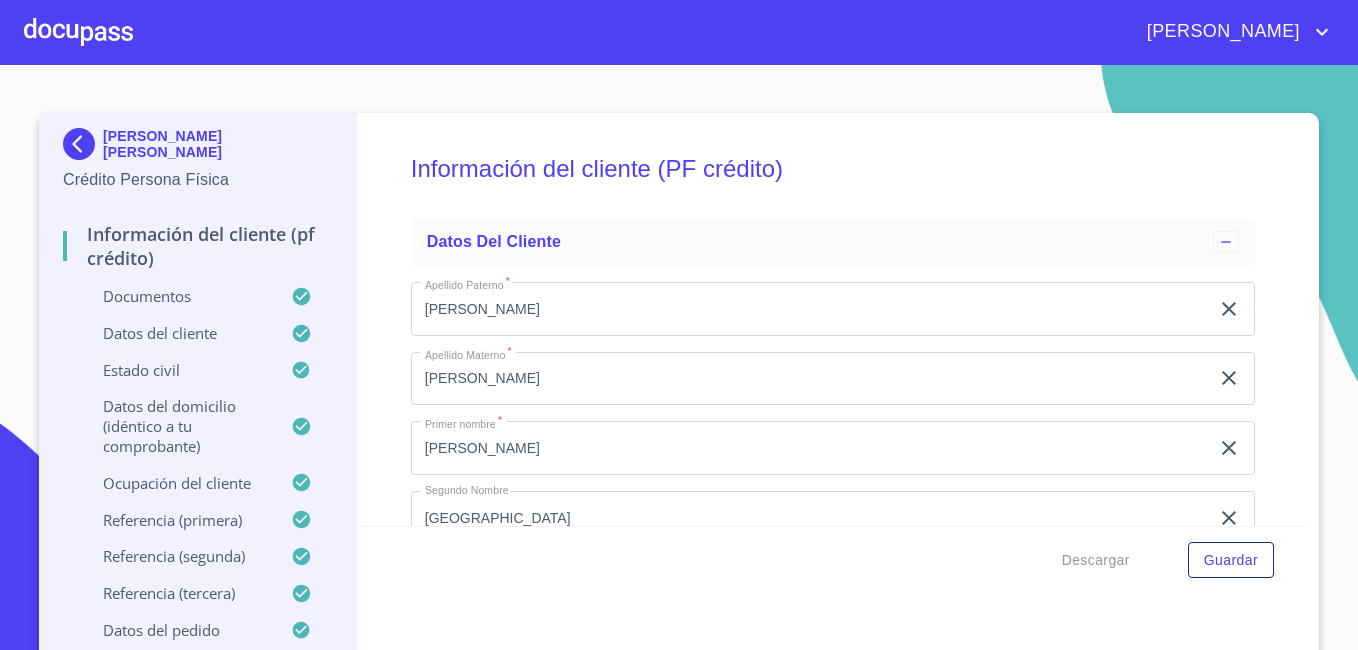 click on "Documentos" at bounding box center (177, 296) 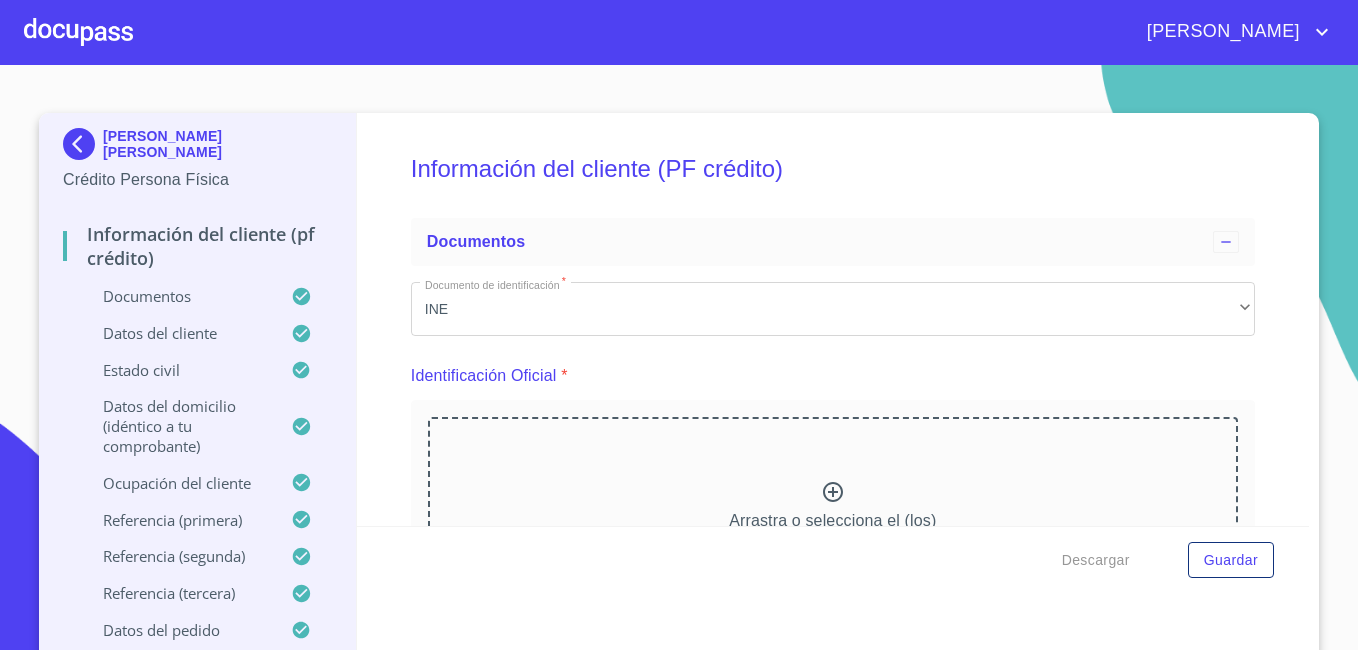scroll, scrollTop: 200, scrollLeft: 0, axis: vertical 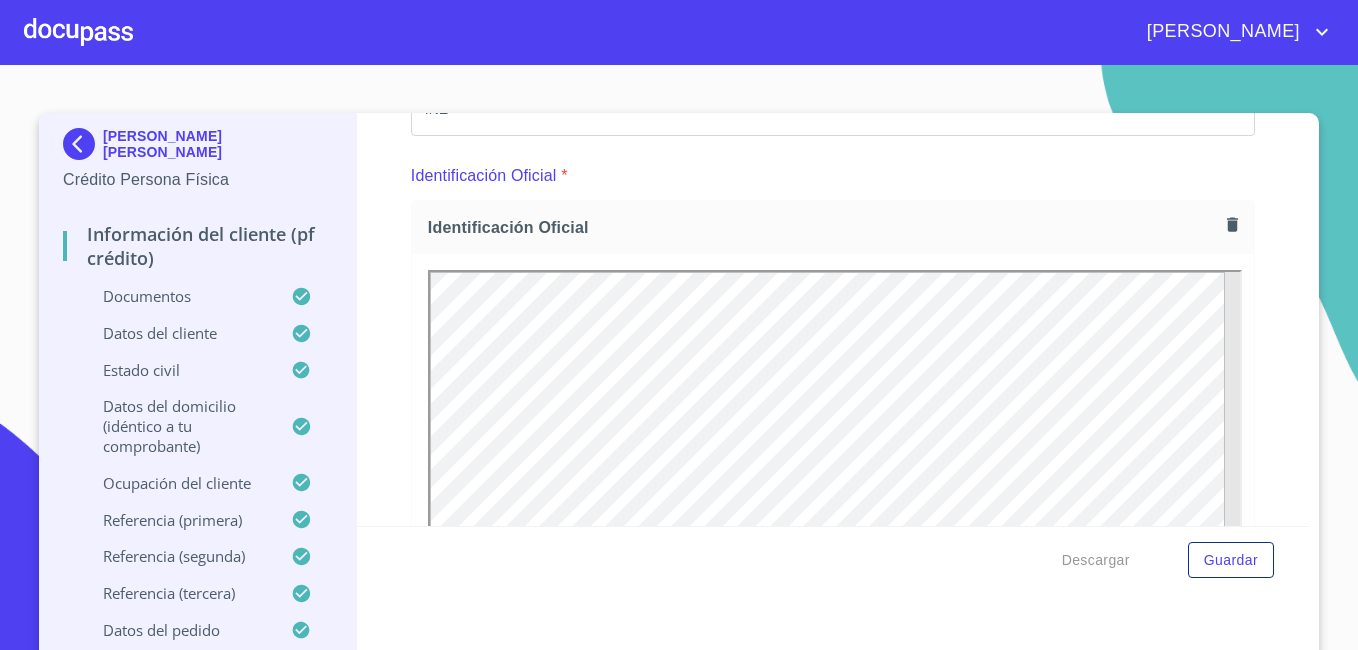 click 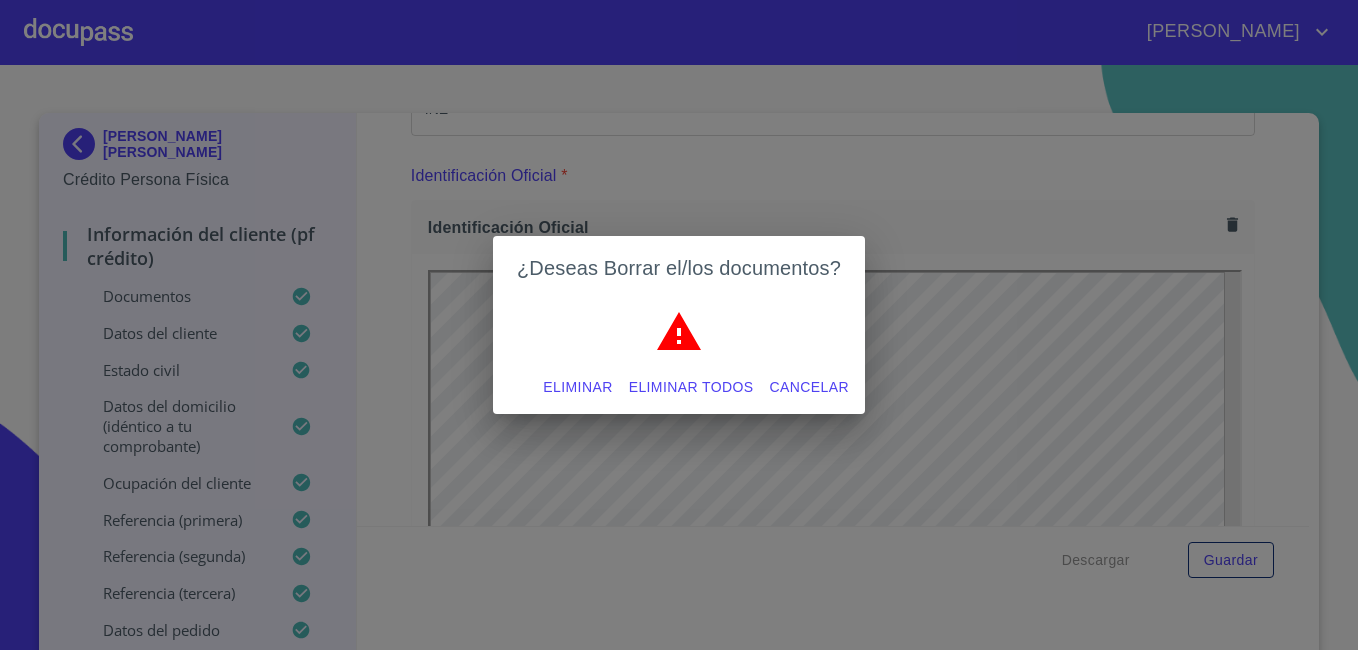 click on "Eliminar" at bounding box center [577, 387] 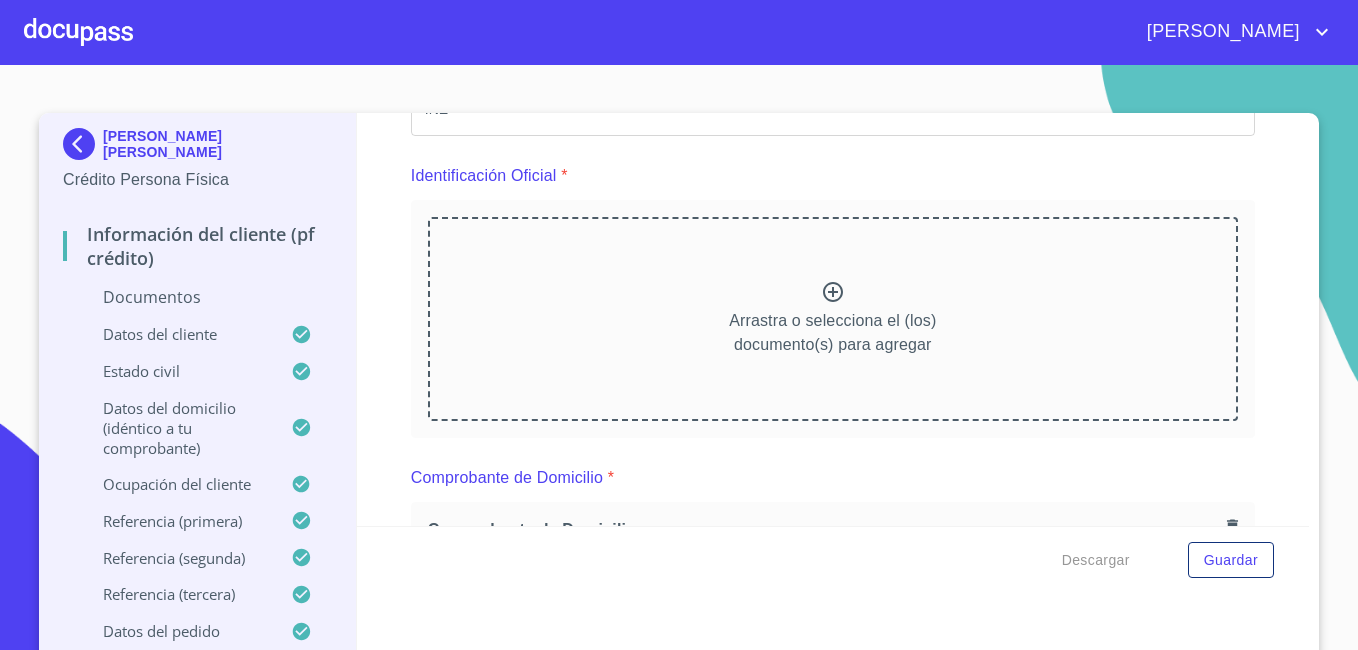 click 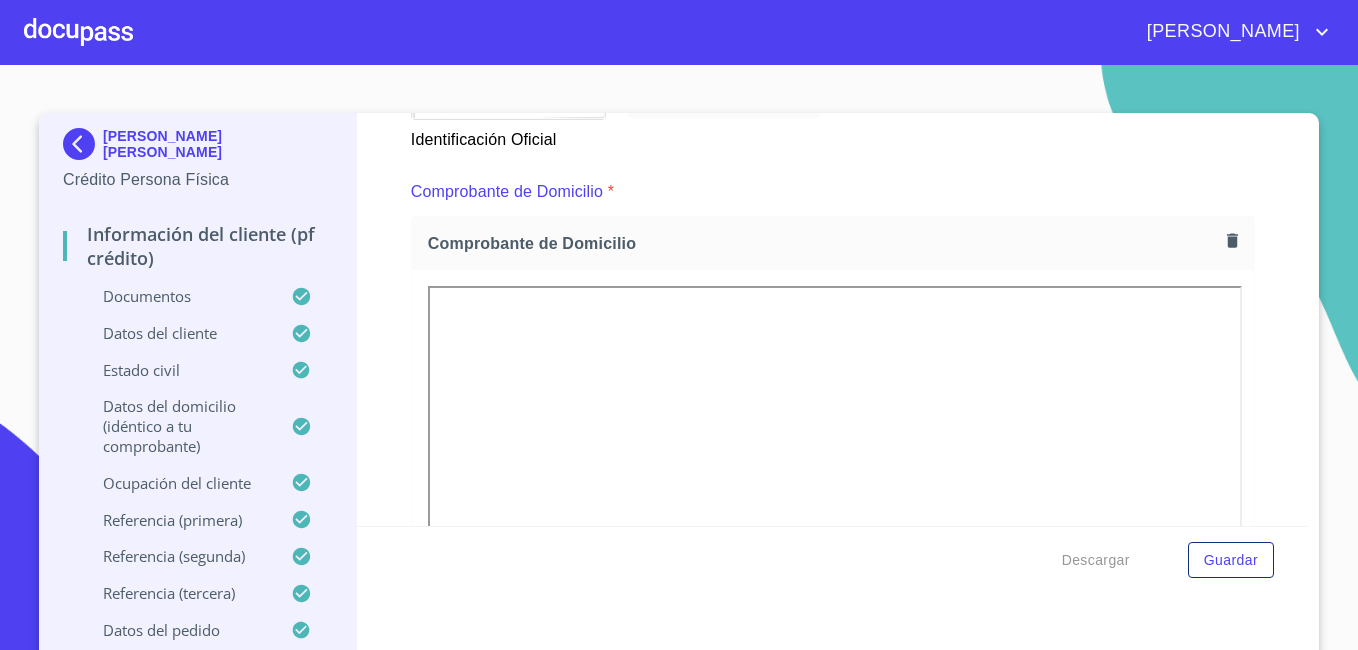 scroll, scrollTop: 100, scrollLeft: 0, axis: vertical 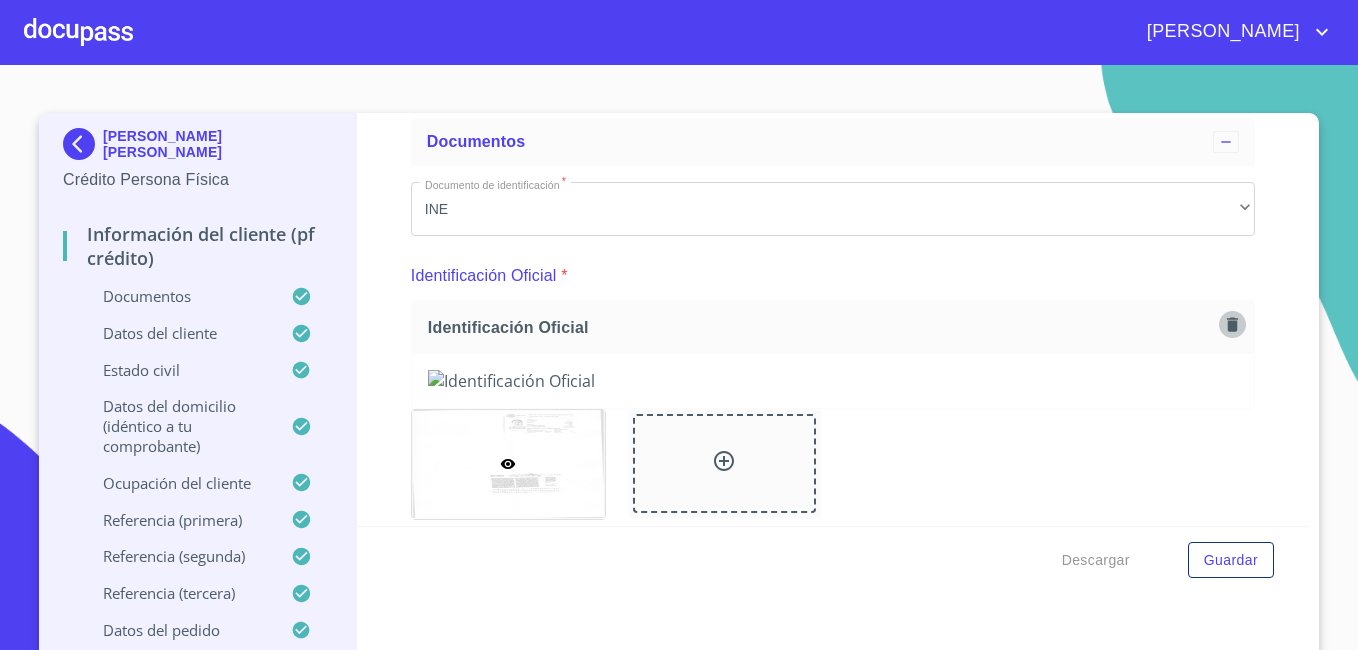 click 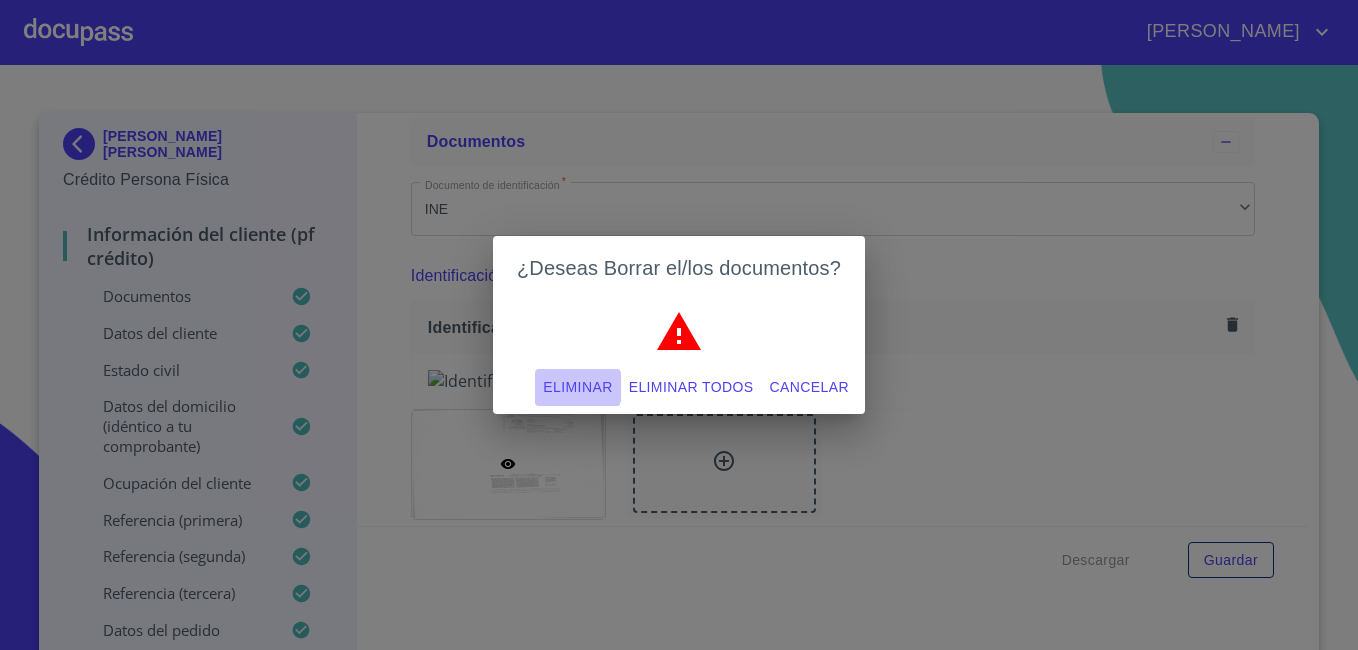 click on "Eliminar" at bounding box center [577, 387] 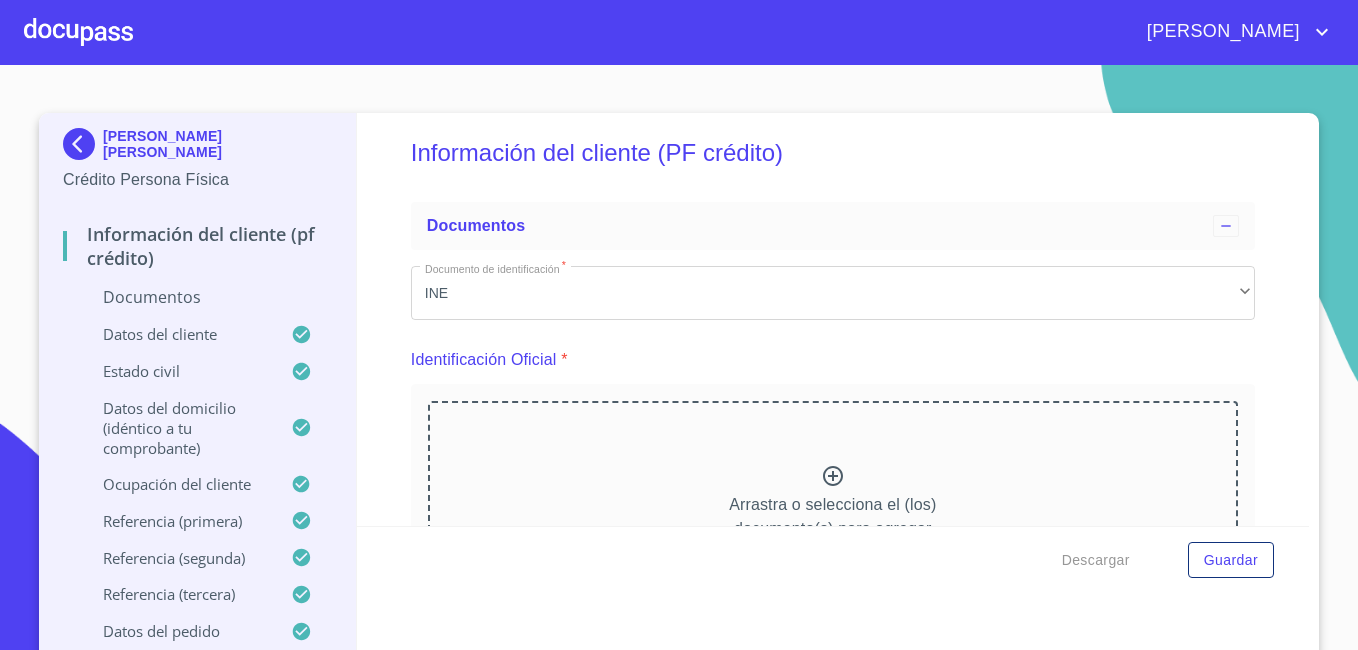 scroll, scrollTop: 0, scrollLeft: 0, axis: both 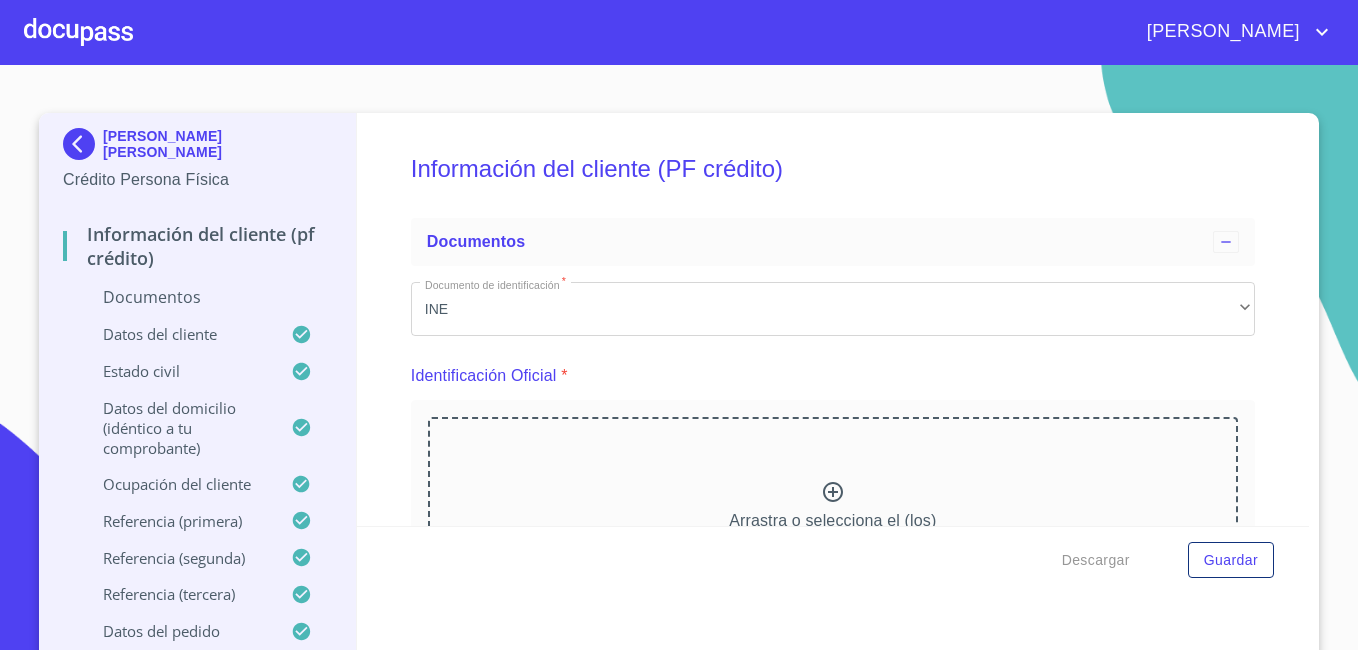 click at bounding box center [83, 144] 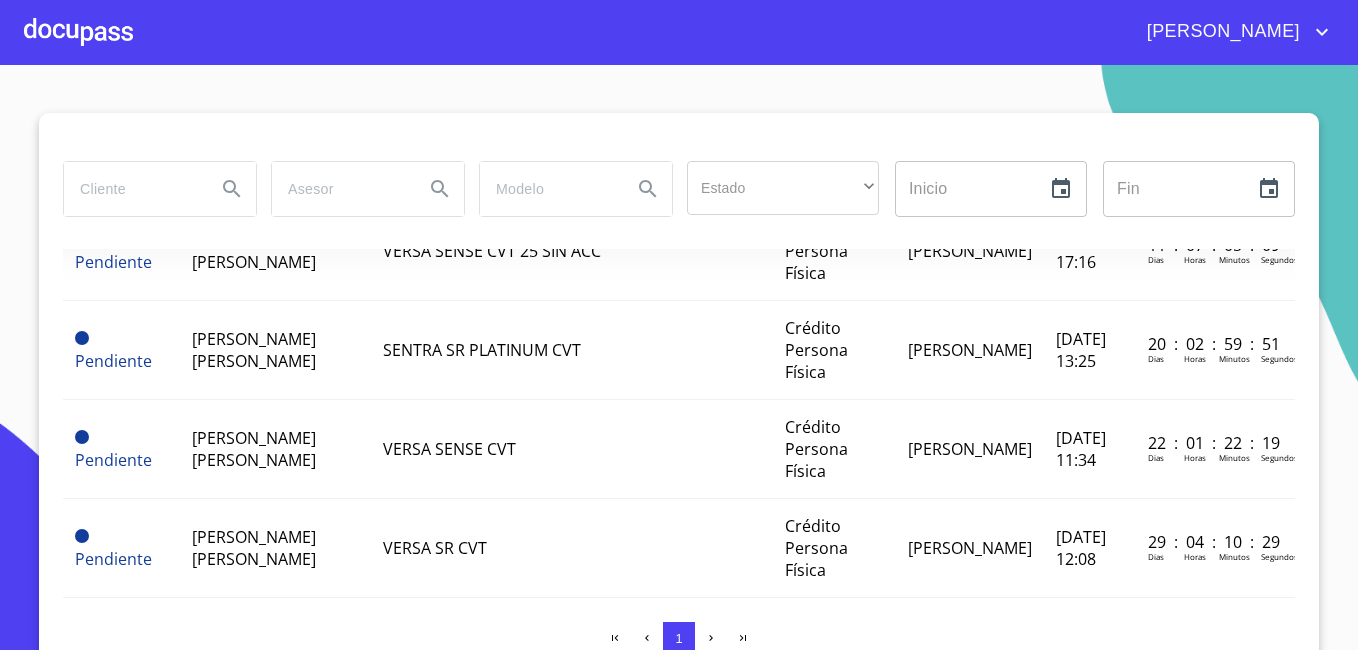 scroll, scrollTop: 360, scrollLeft: 0, axis: vertical 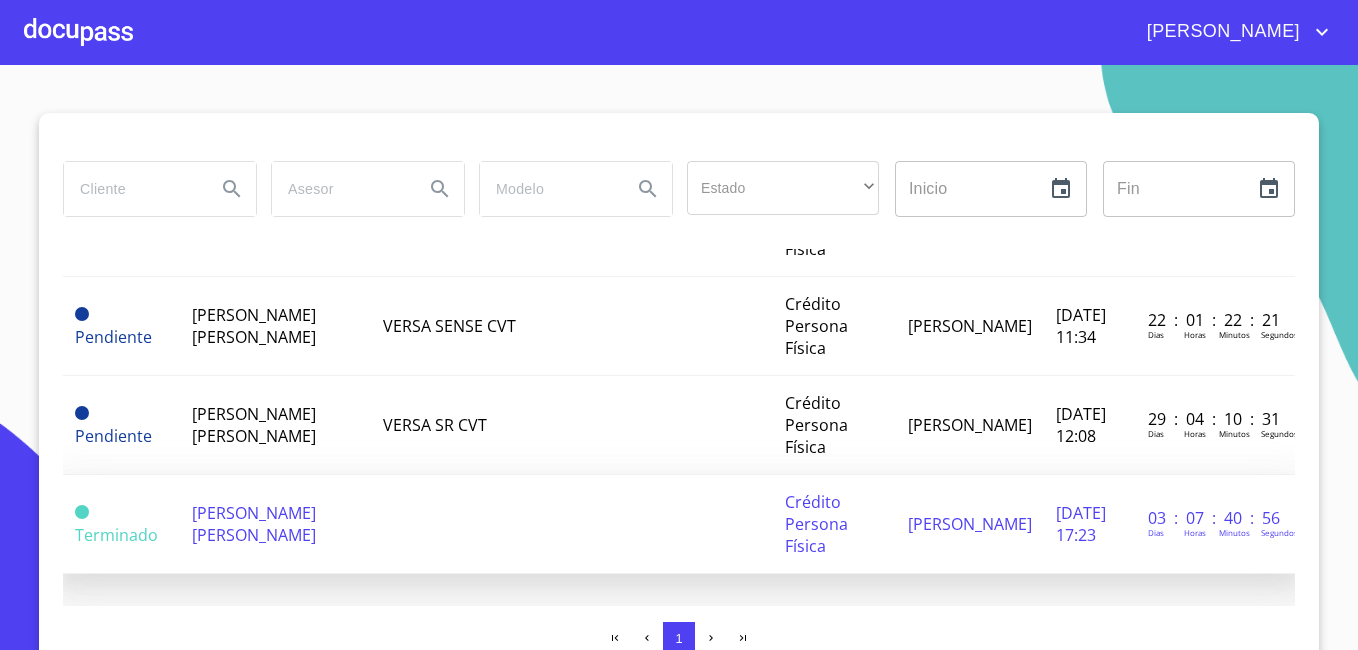 click on "[PERSON_NAME] [PERSON_NAME]" at bounding box center (254, 524) 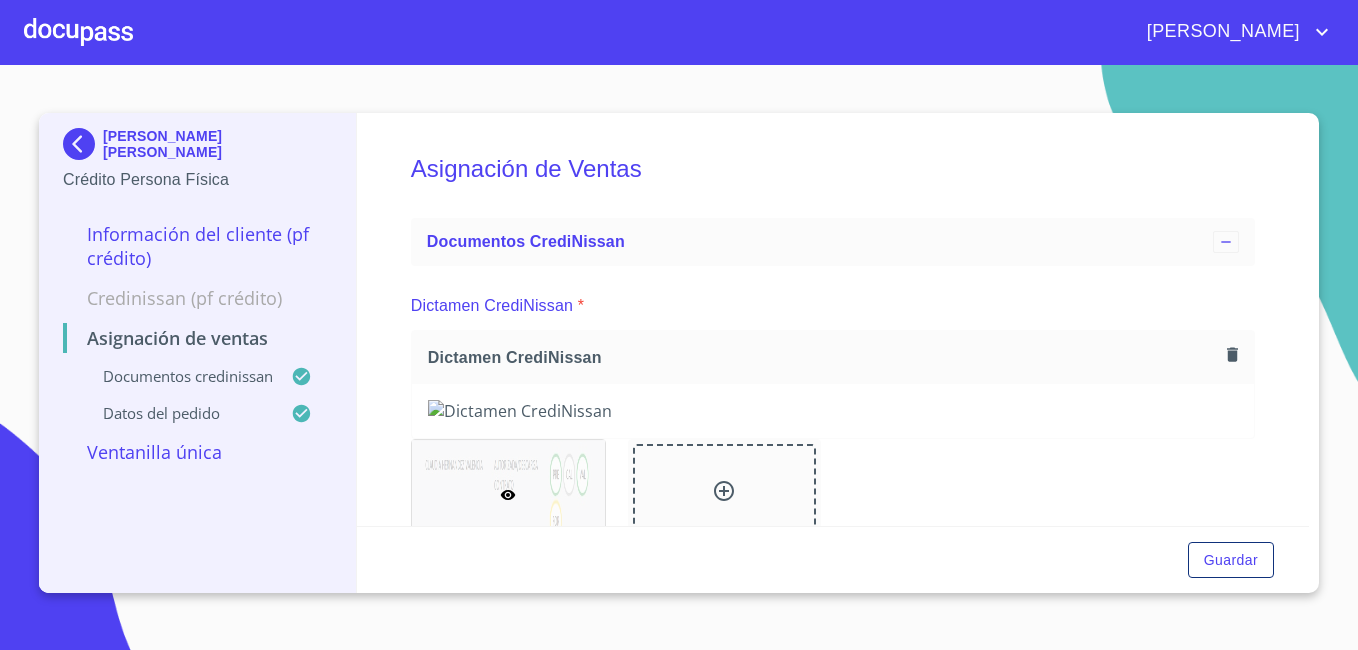 click on "Información del cliente (PF crédito)" at bounding box center (197, 246) 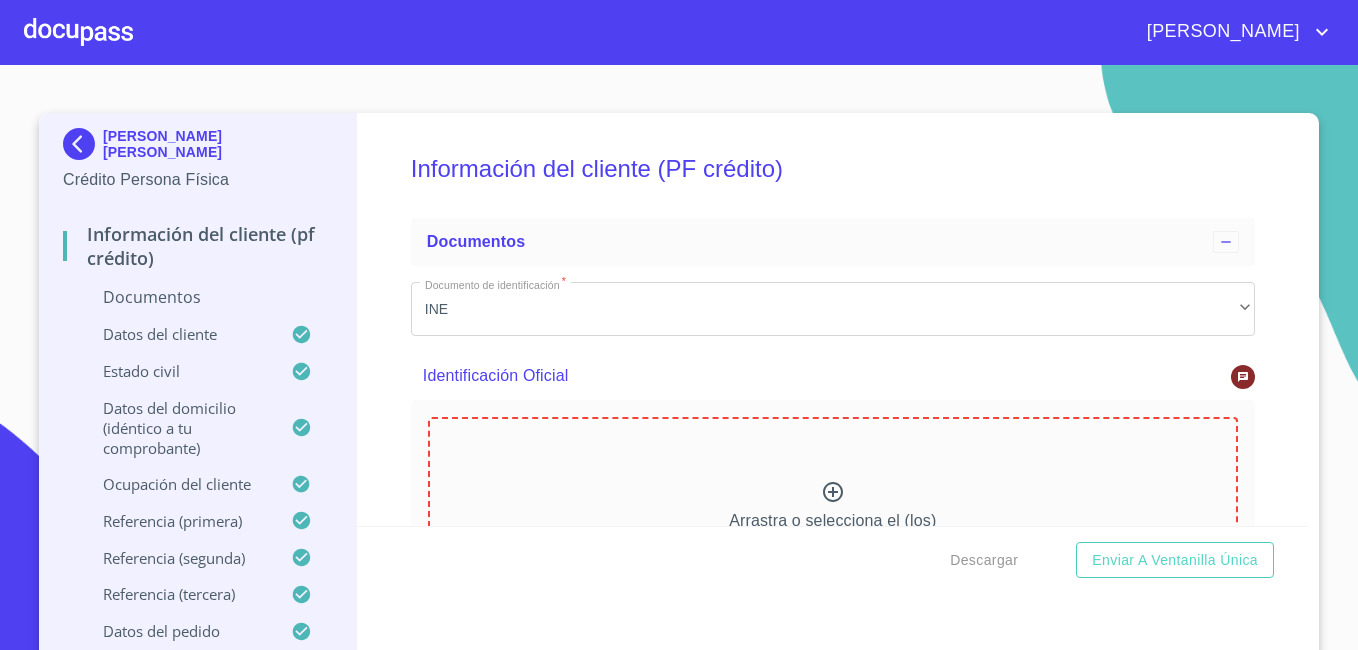click on "Documentos" at bounding box center [197, 297] 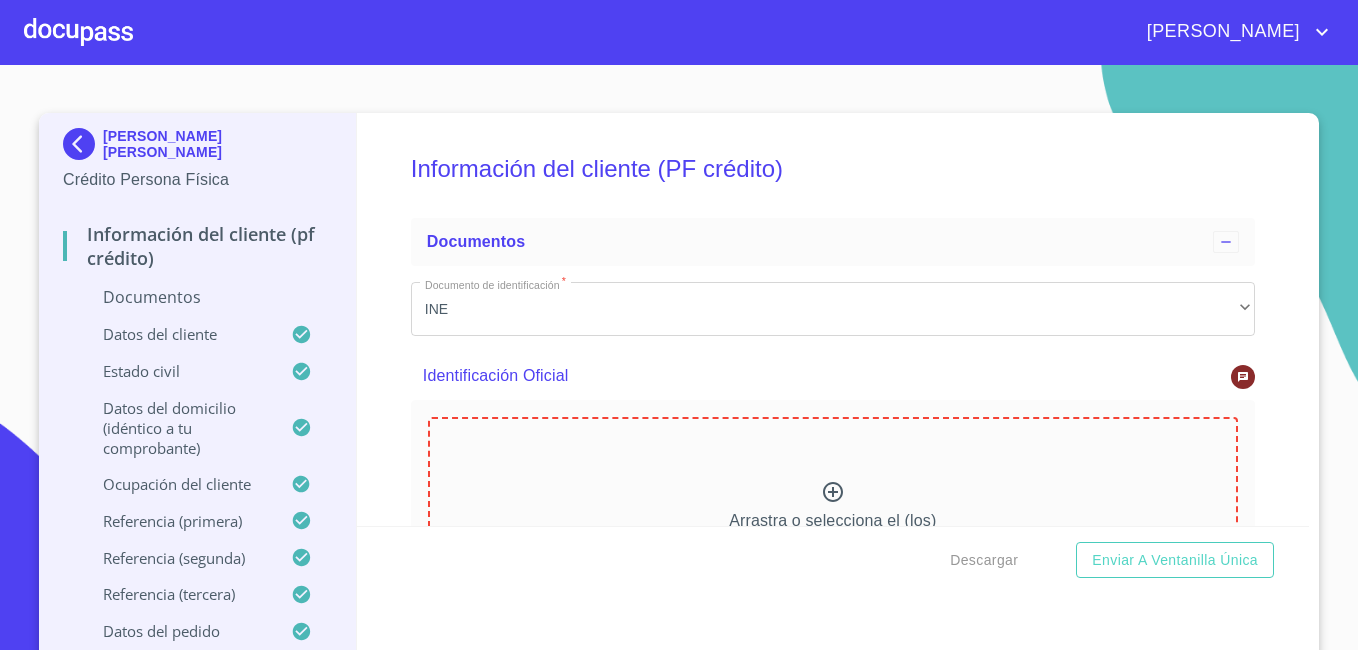 scroll, scrollTop: 0, scrollLeft: 0, axis: both 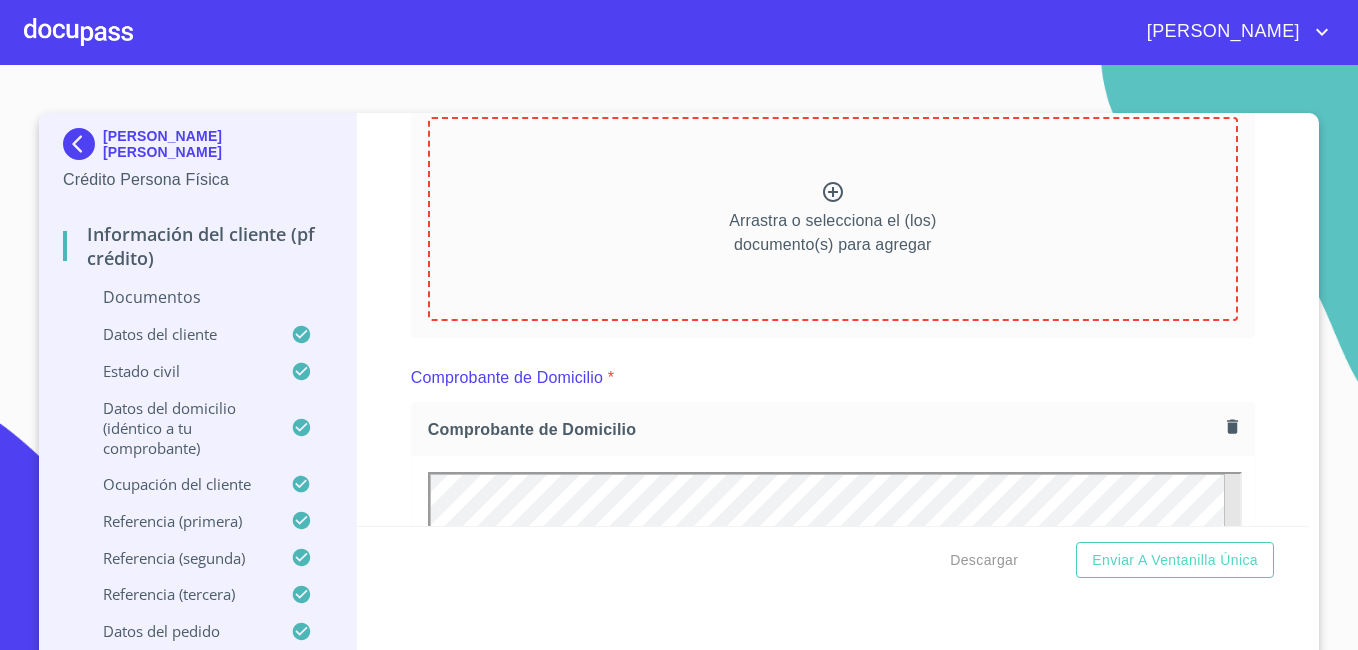 click 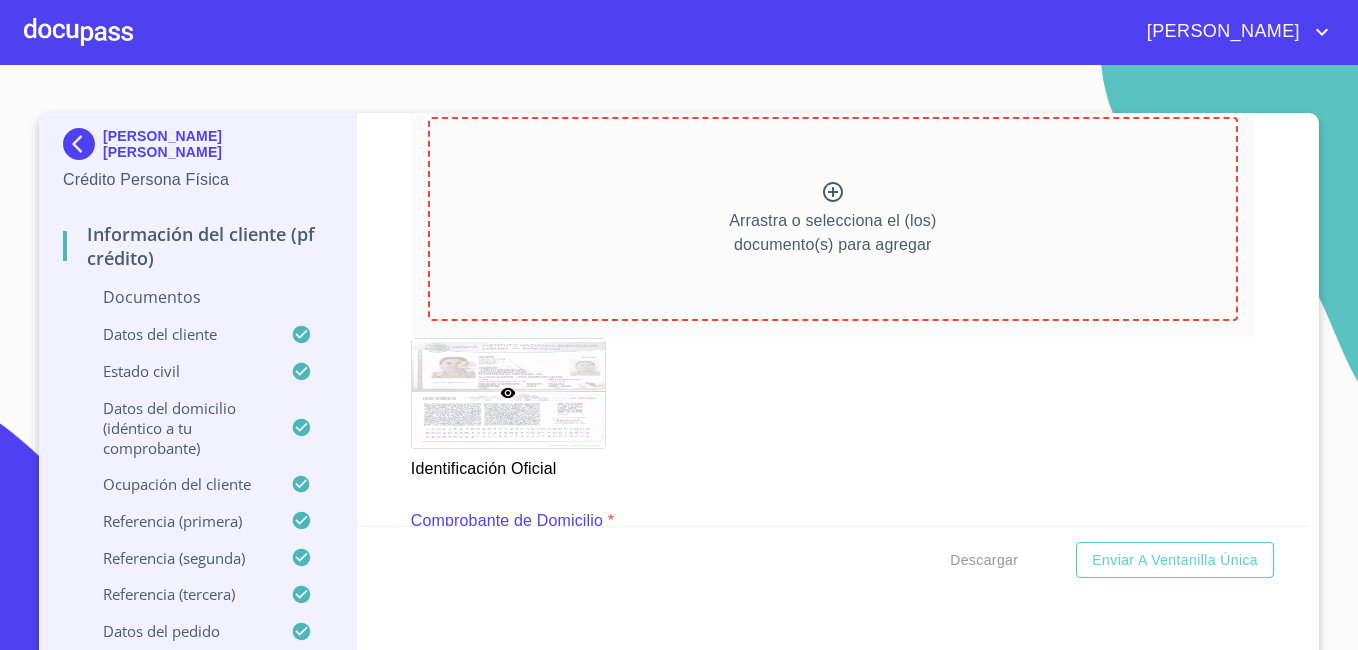 scroll, scrollTop: 0, scrollLeft: 0, axis: both 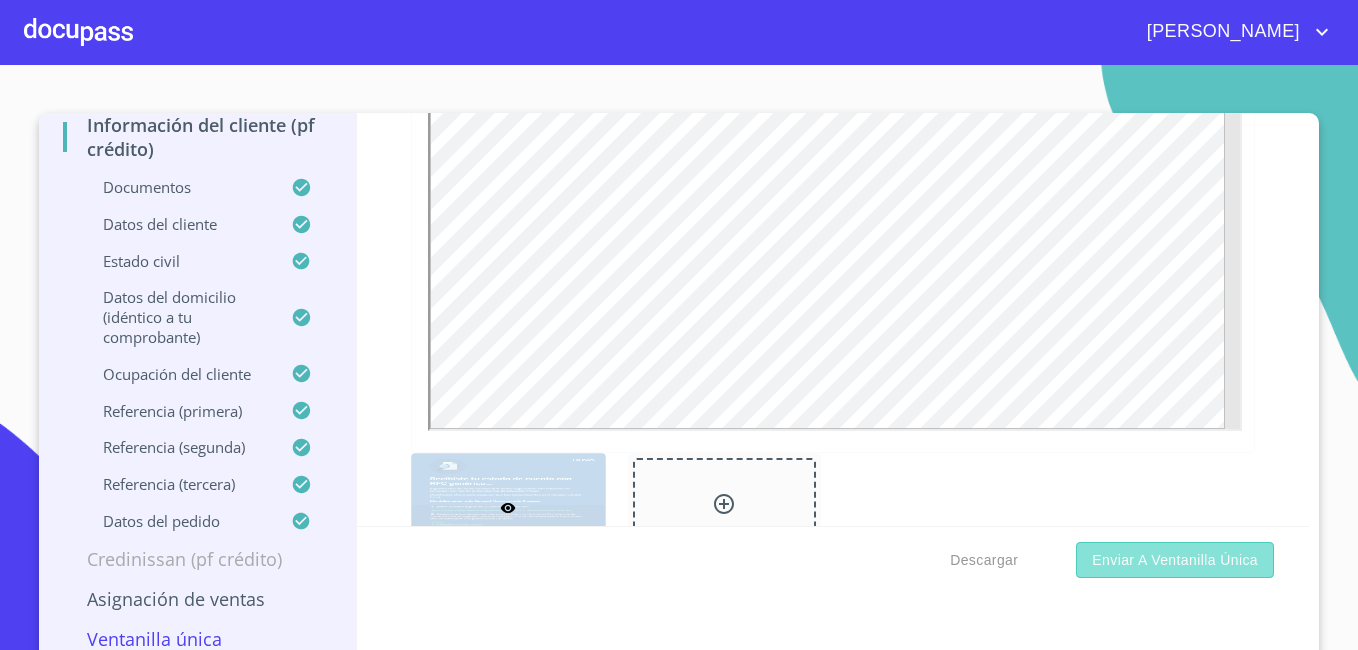 click on "Enviar a Ventanilla única" at bounding box center (1175, 560) 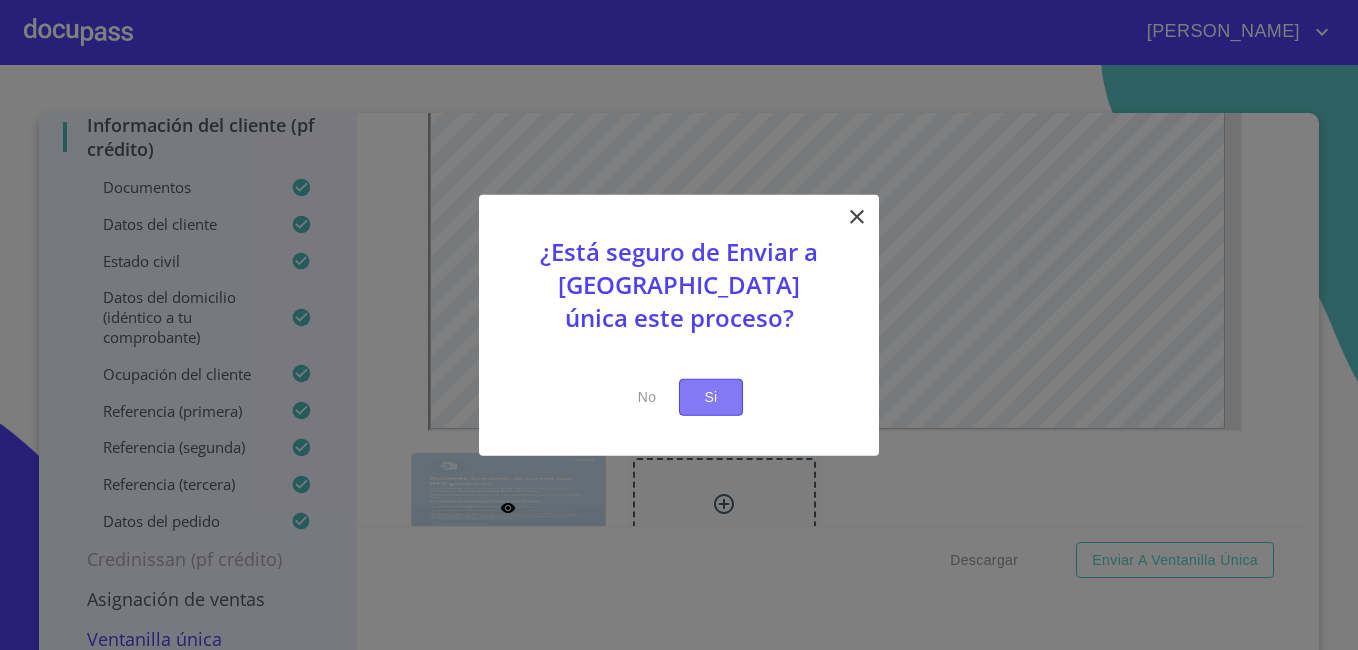 click on "Si" at bounding box center (711, 397) 